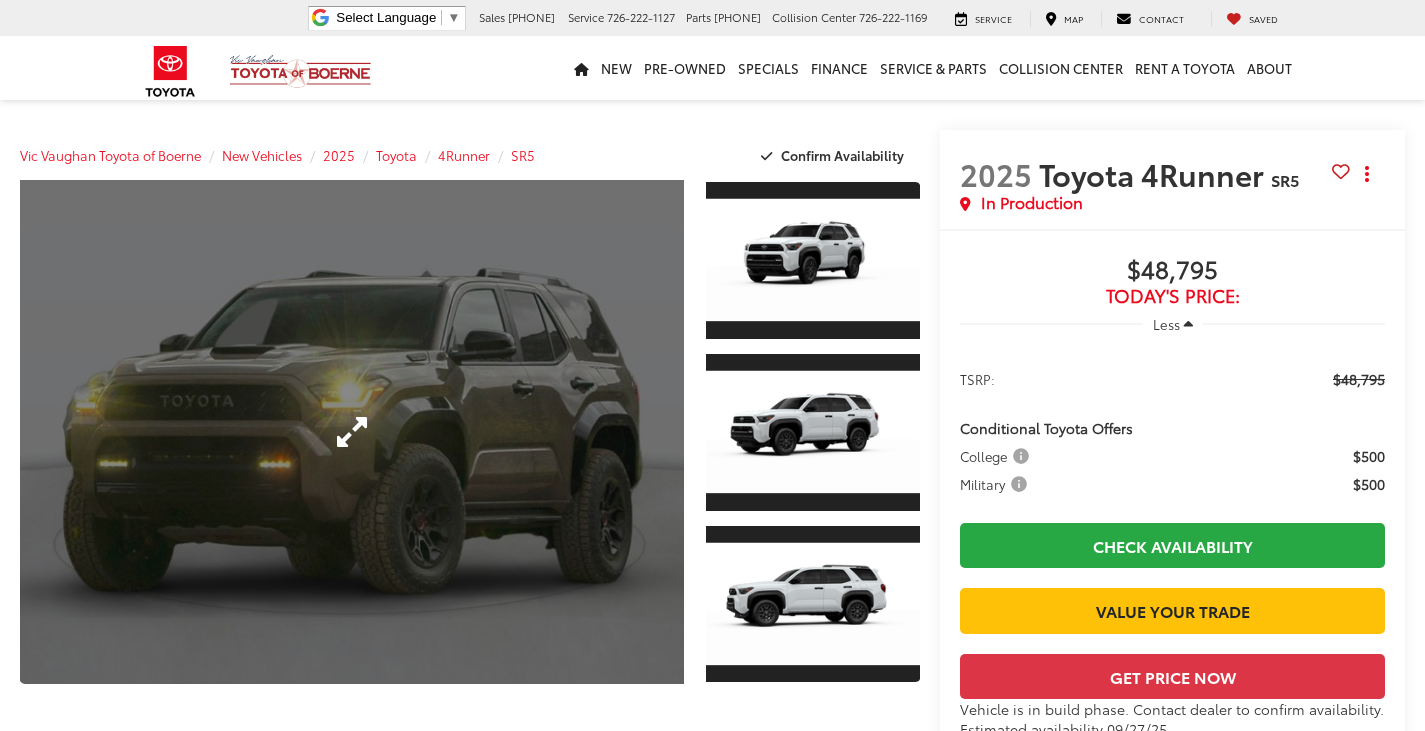 scroll, scrollTop: 0, scrollLeft: 0, axis: both 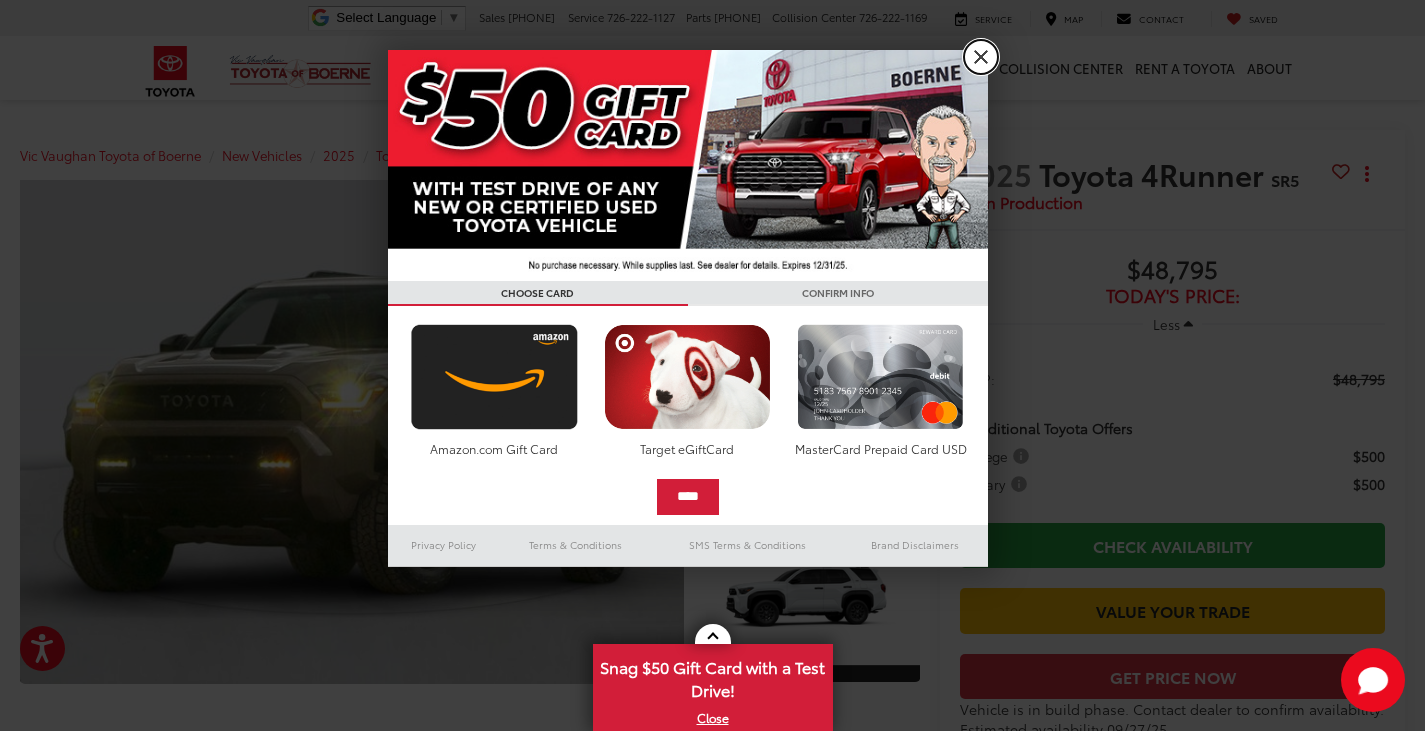 click on "X" at bounding box center [981, 57] 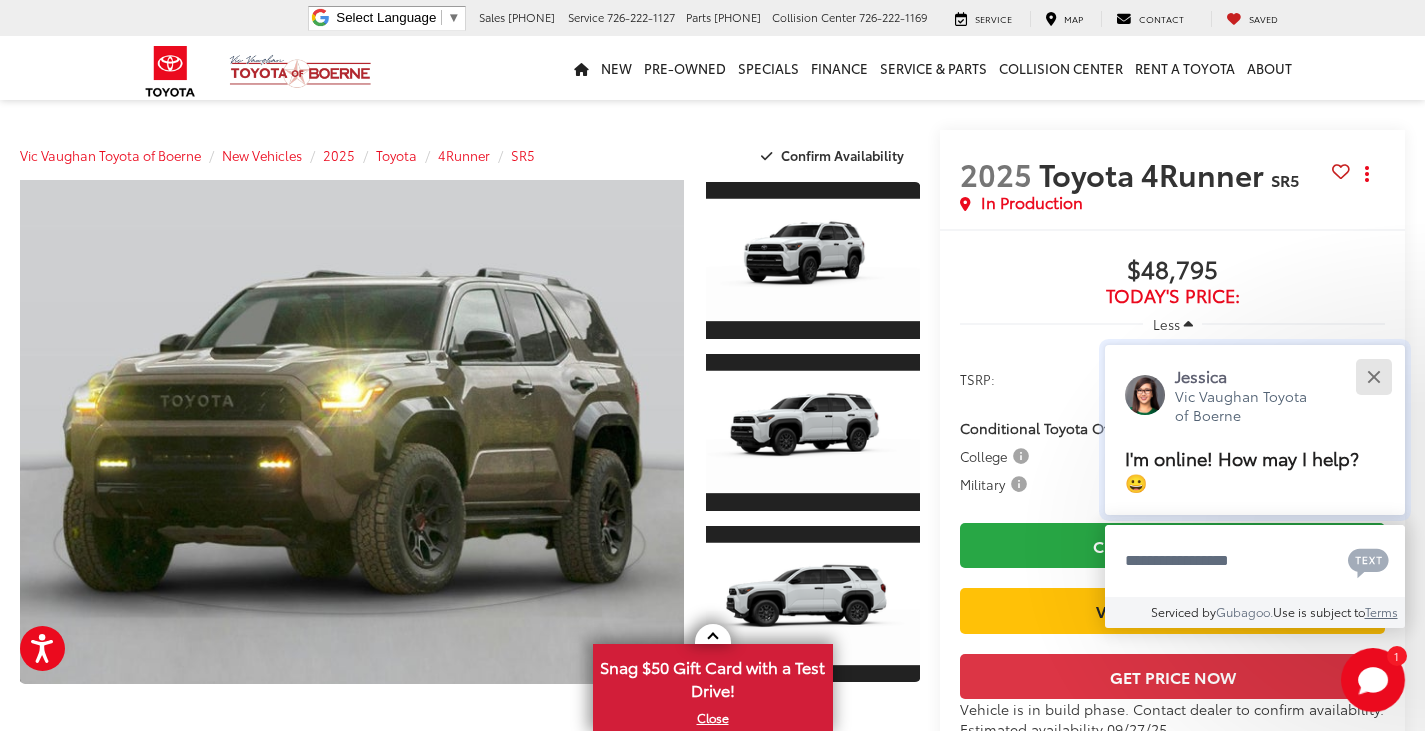 click at bounding box center [1373, 376] 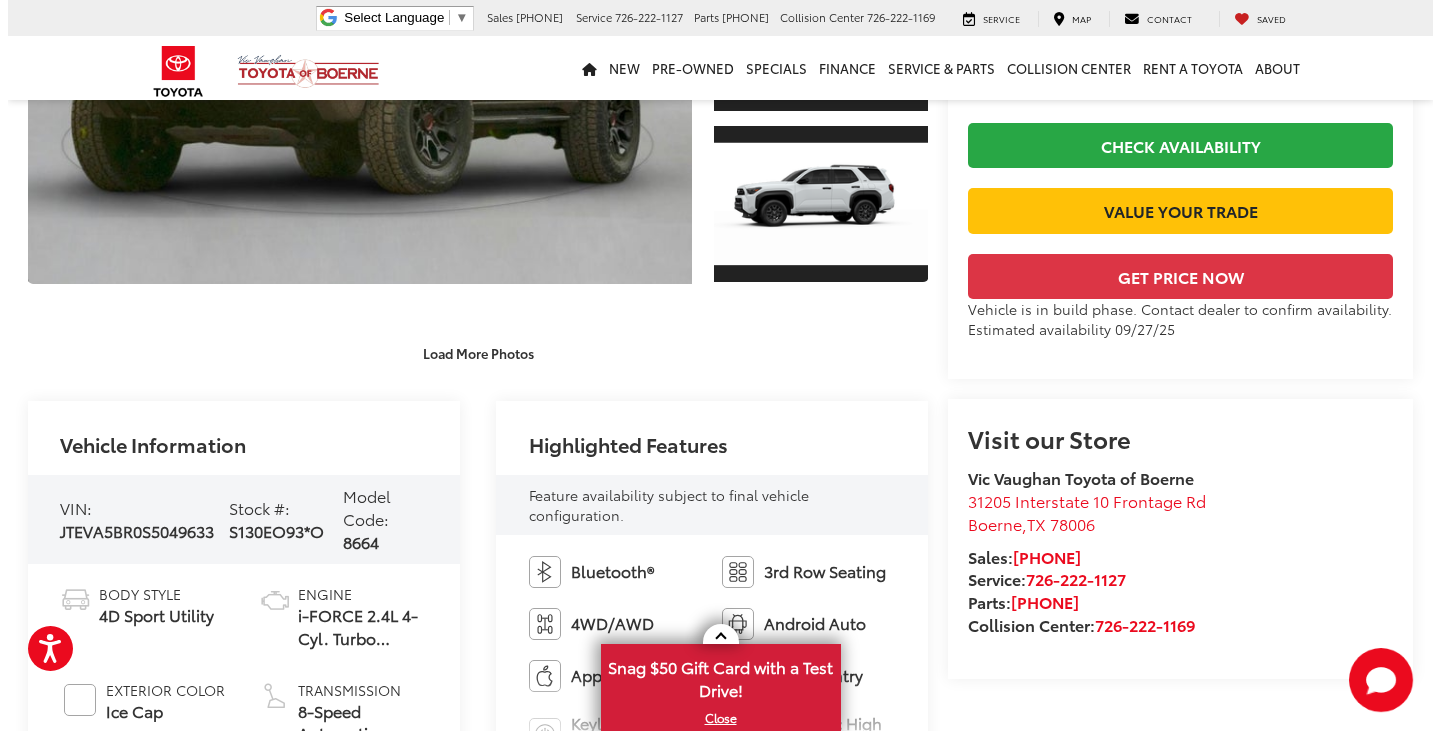 scroll, scrollTop: 100, scrollLeft: 0, axis: vertical 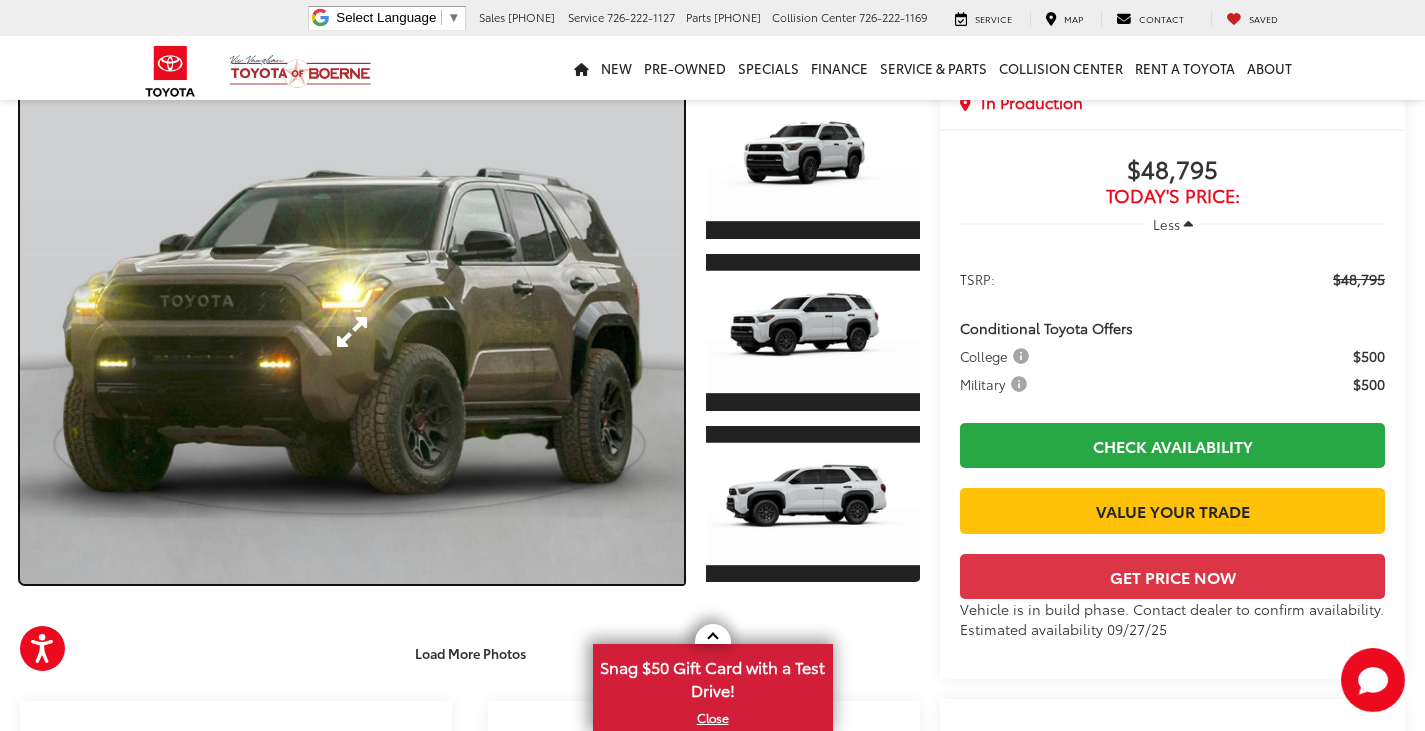 click at bounding box center (352, 332) 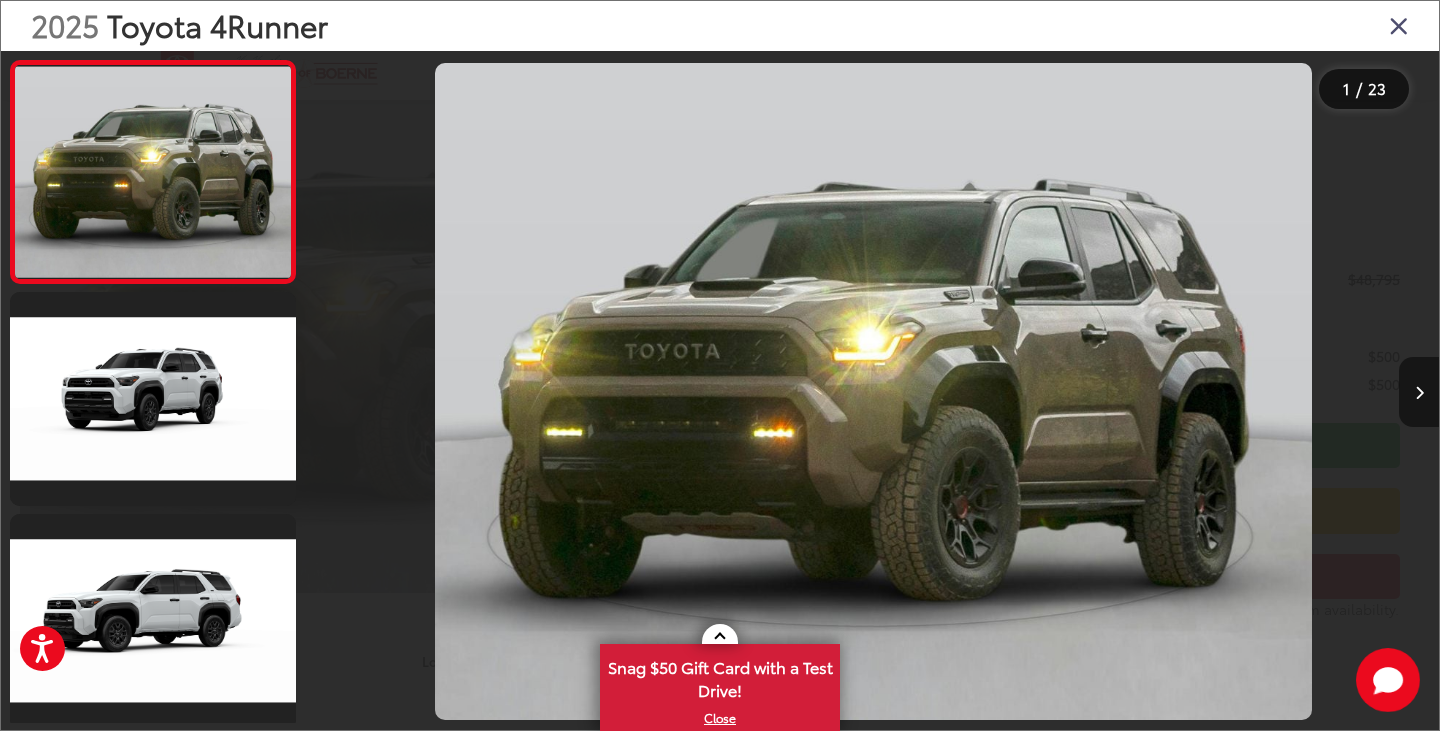click at bounding box center [1419, 392] 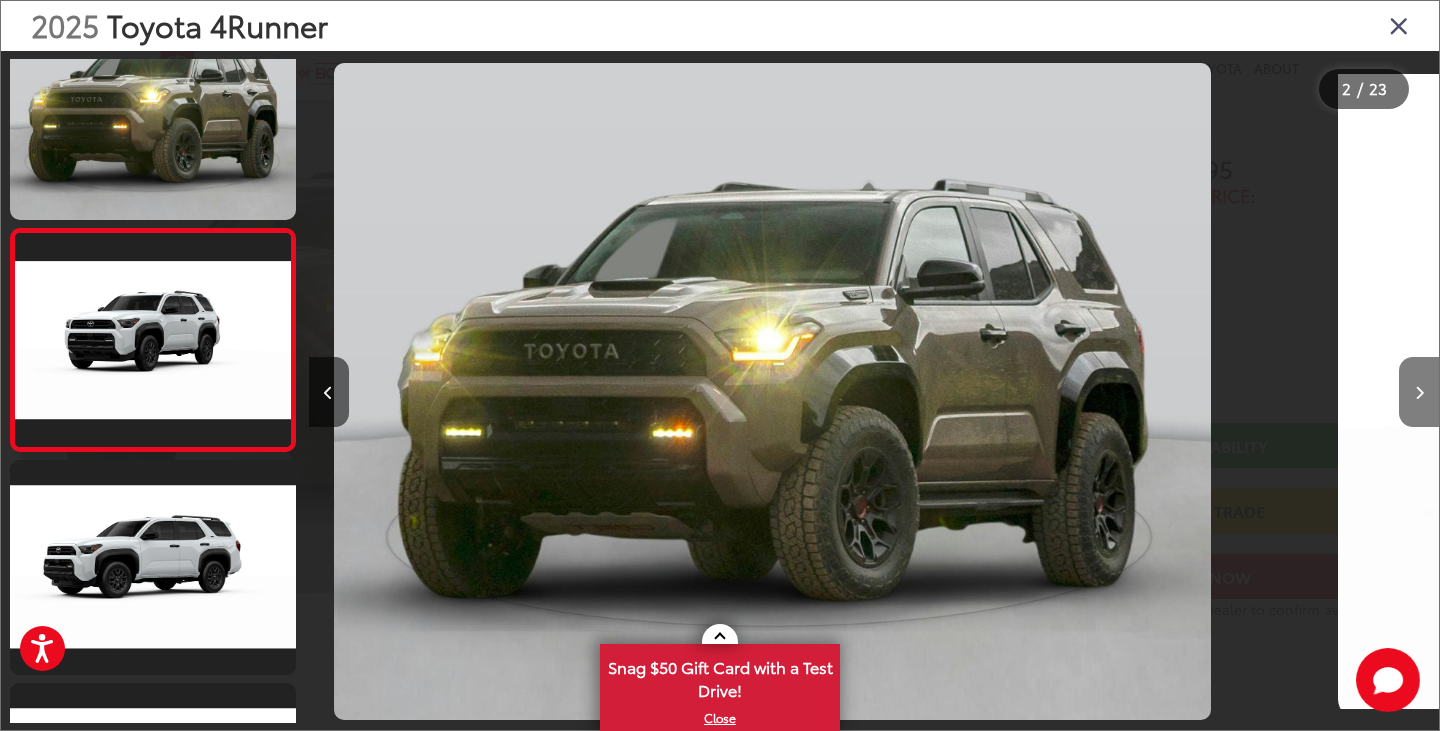scroll, scrollTop: 61, scrollLeft: 0, axis: vertical 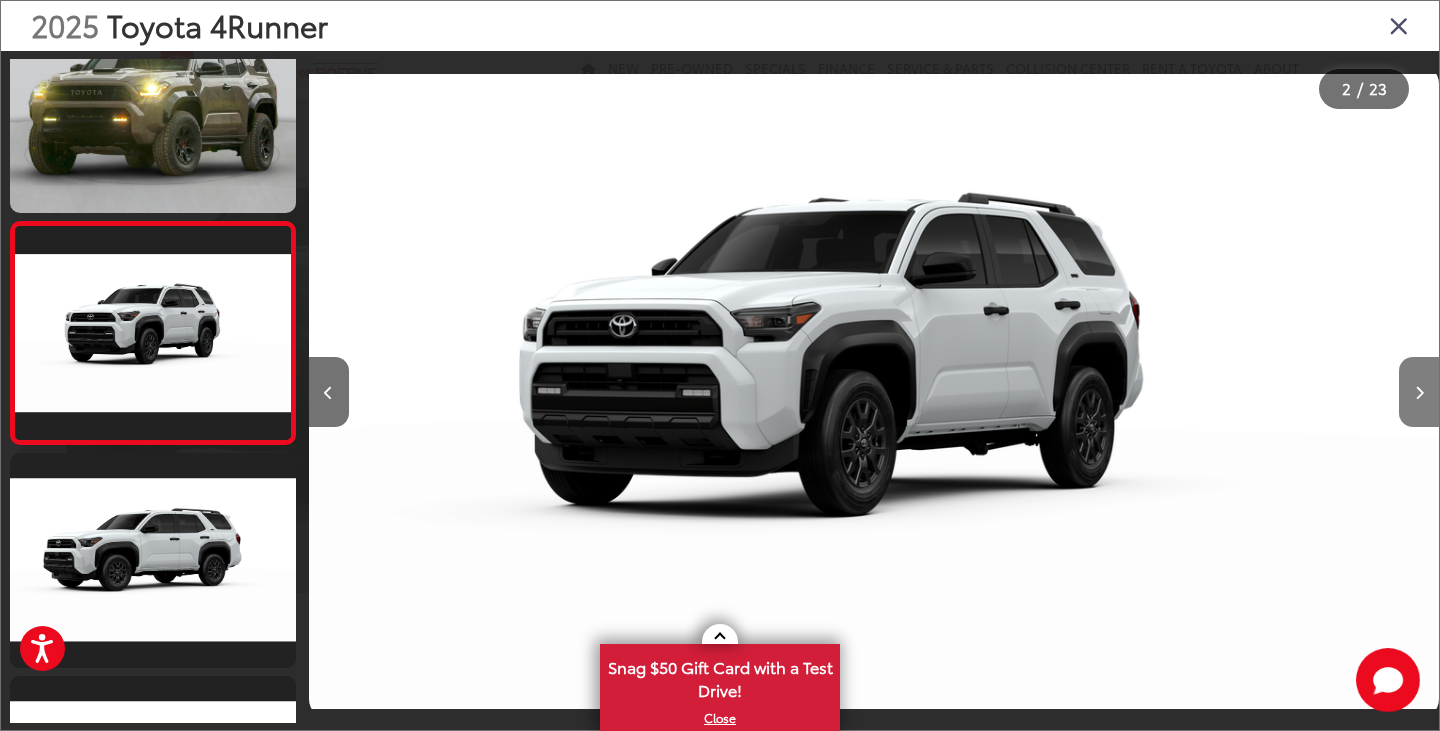 click at bounding box center (1419, 392) 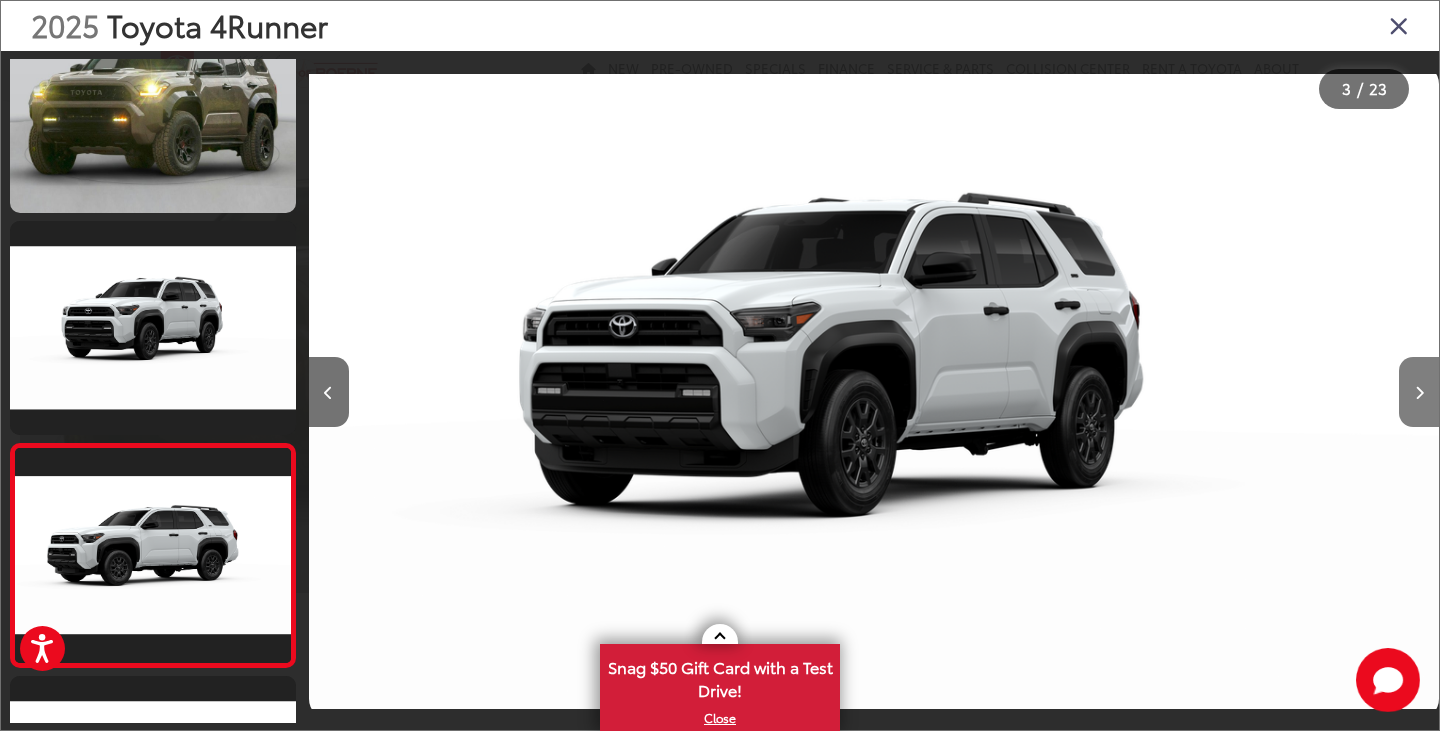 scroll, scrollTop: 0, scrollLeft: 1384, axis: horizontal 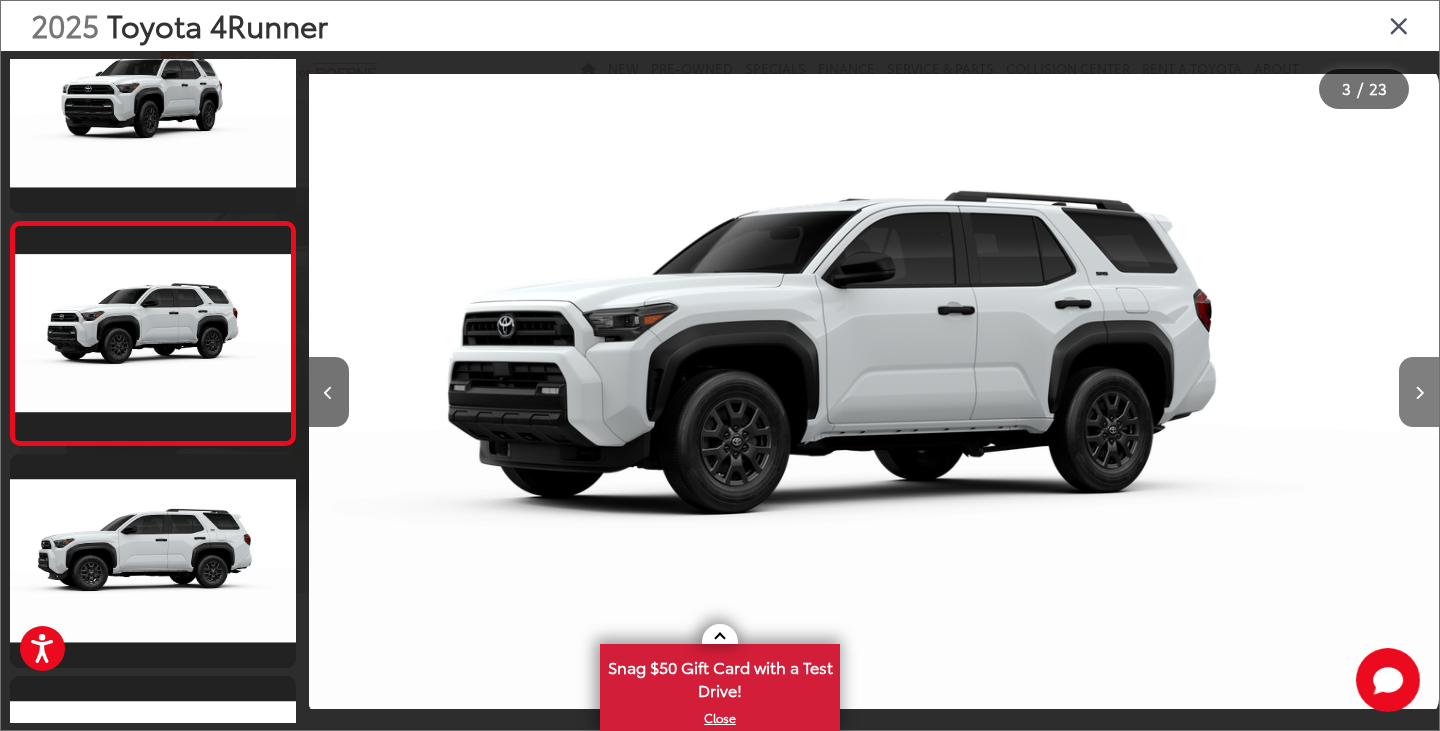 click at bounding box center [1419, 392] 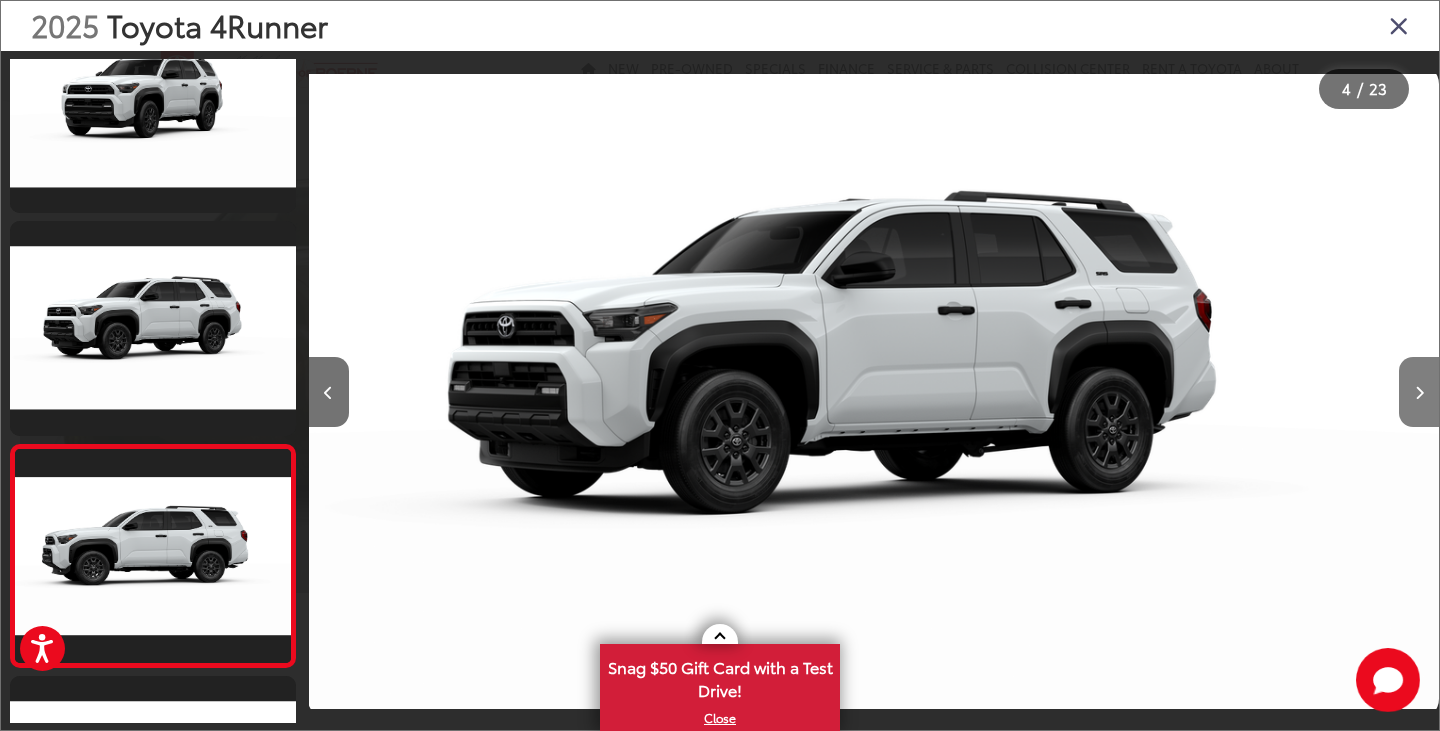 scroll, scrollTop: 0, scrollLeft: 2668, axis: horizontal 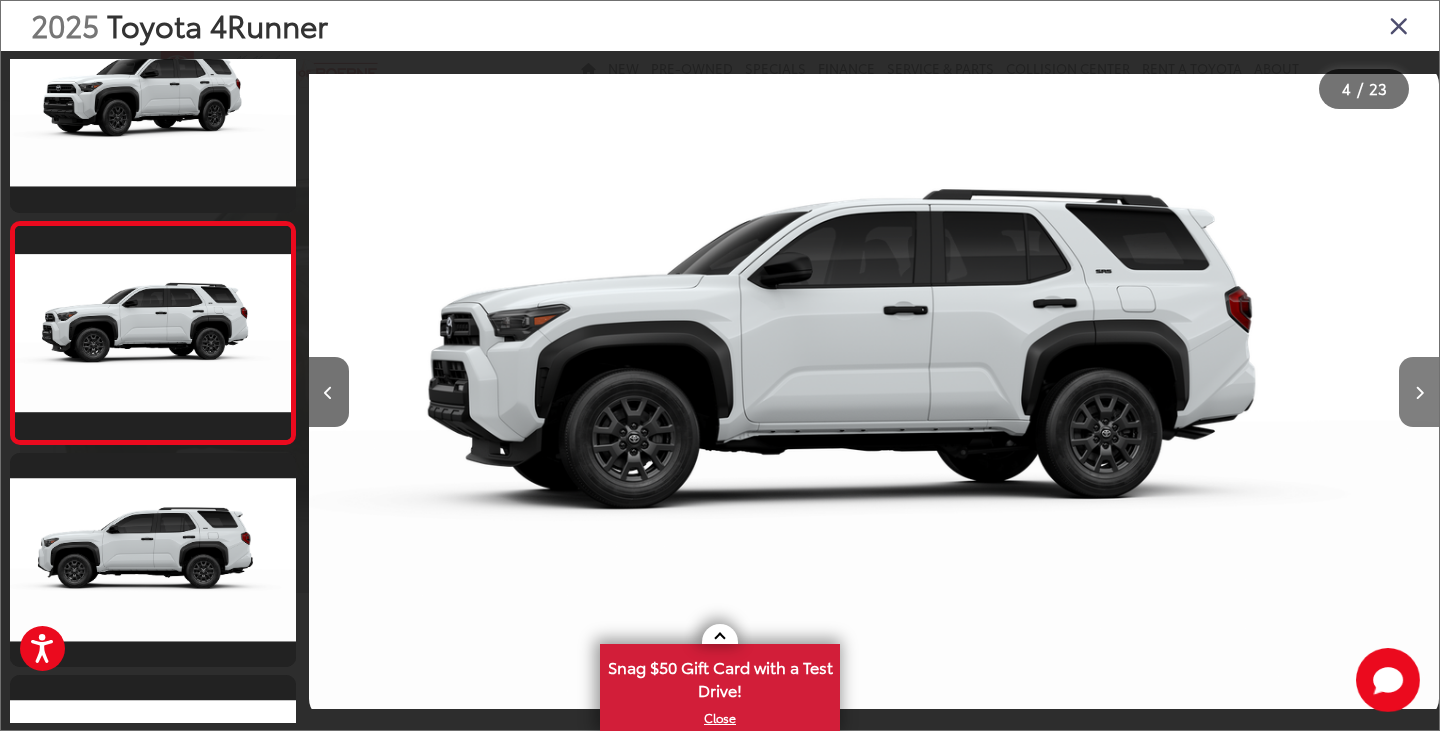 click at bounding box center [1419, 392] 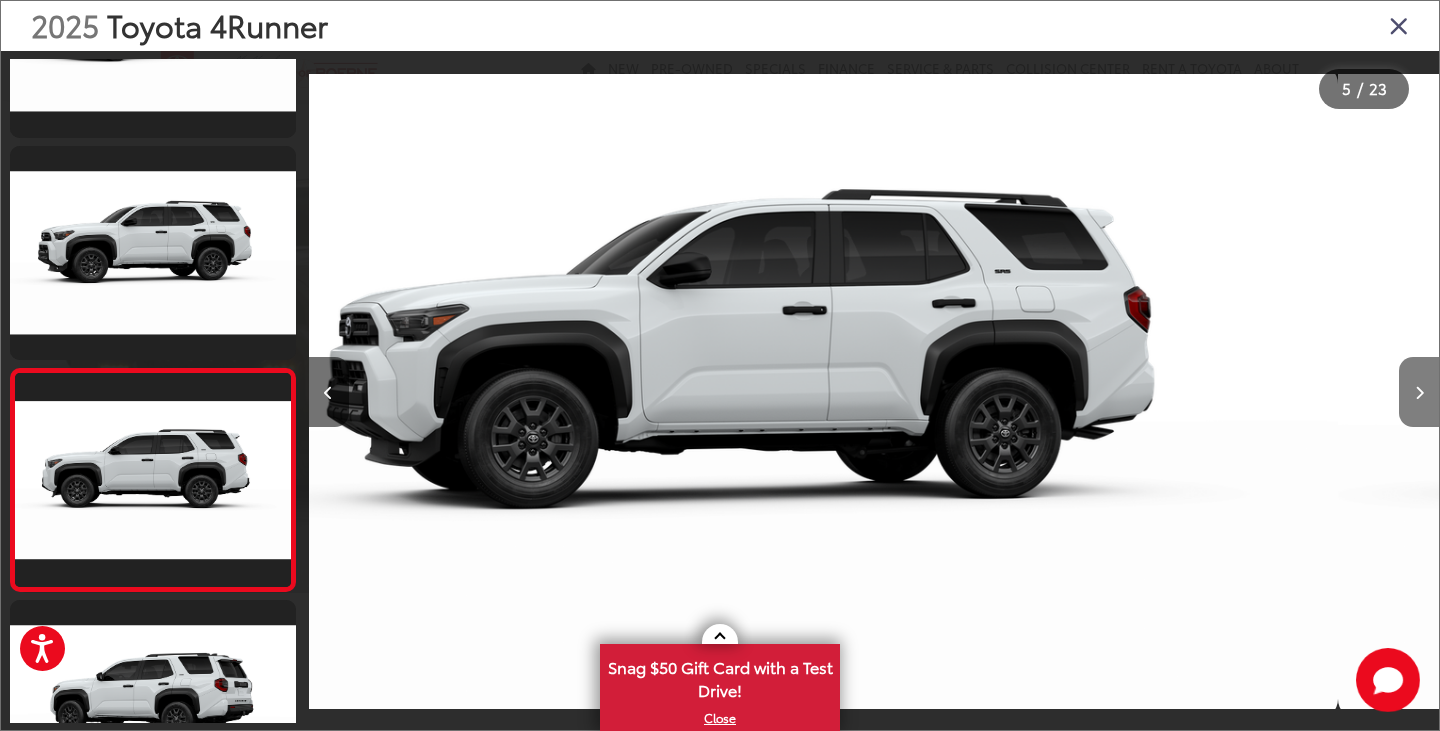 scroll, scrollTop: 711, scrollLeft: 0, axis: vertical 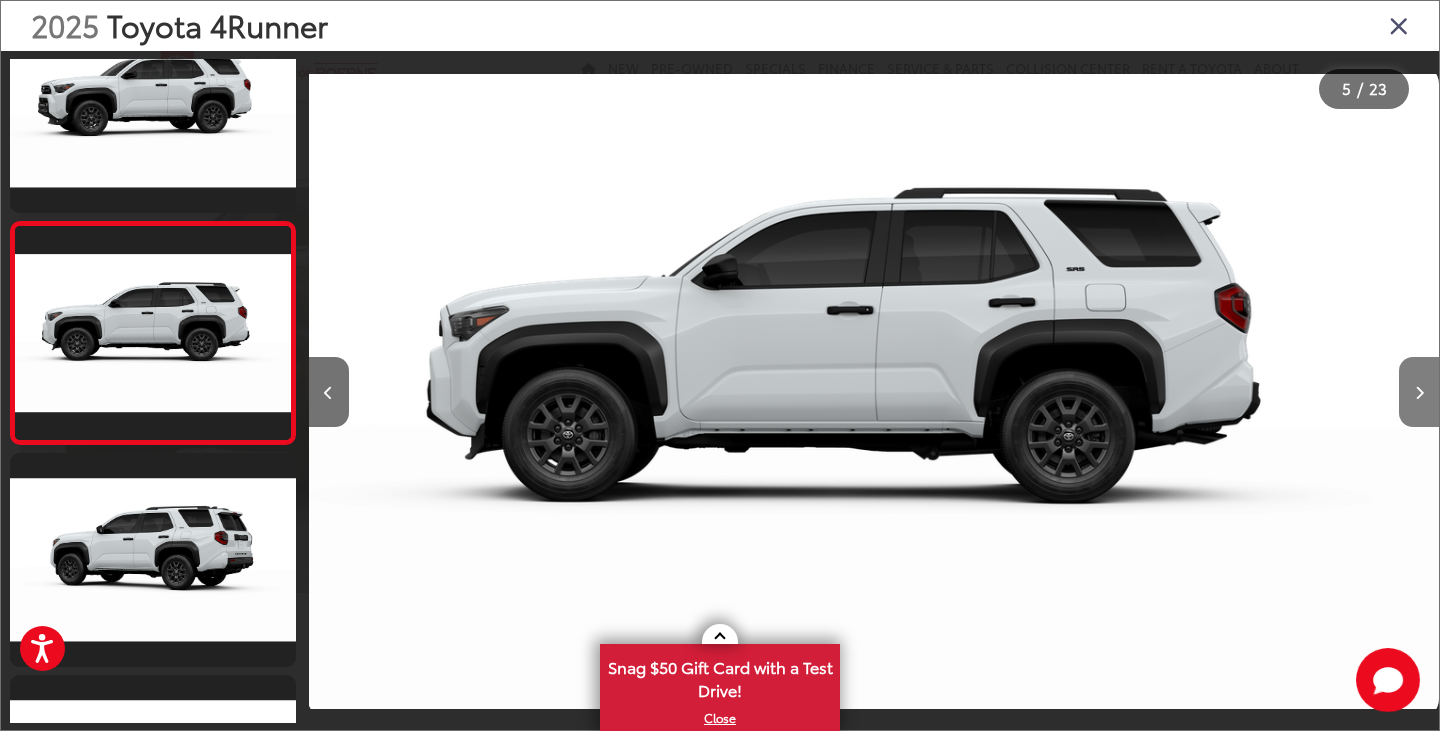 click at bounding box center (1419, 392) 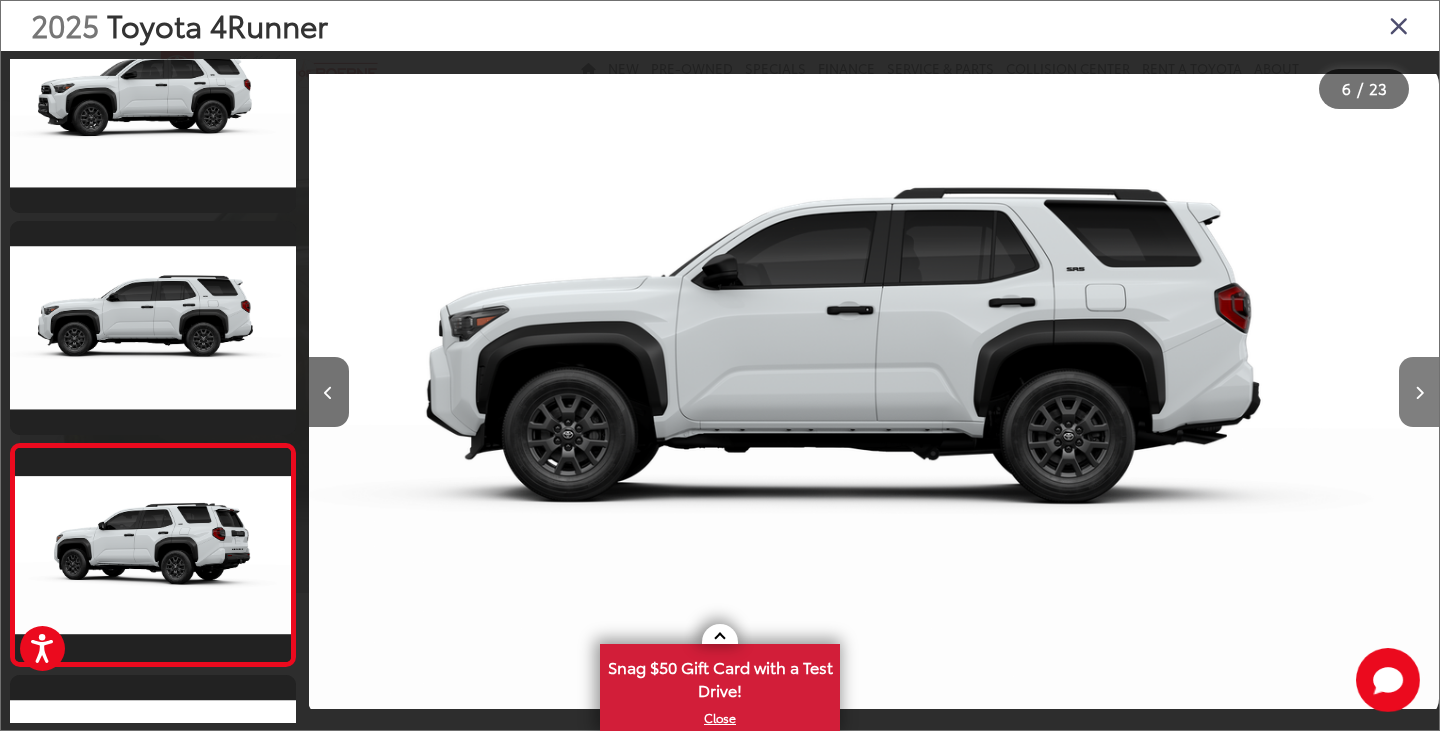 scroll, scrollTop: 0, scrollLeft: 4655, axis: horizontal 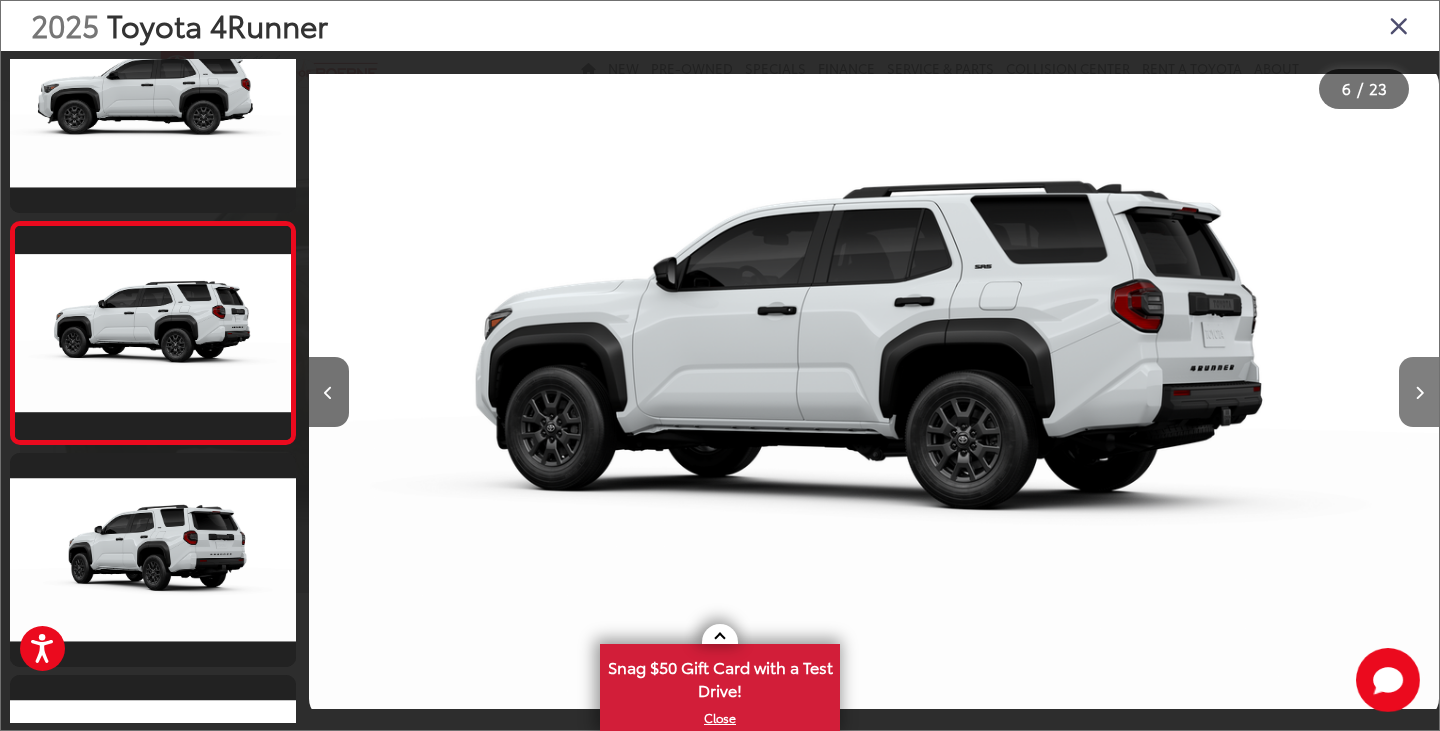 click at bounding box center (1419, 392) 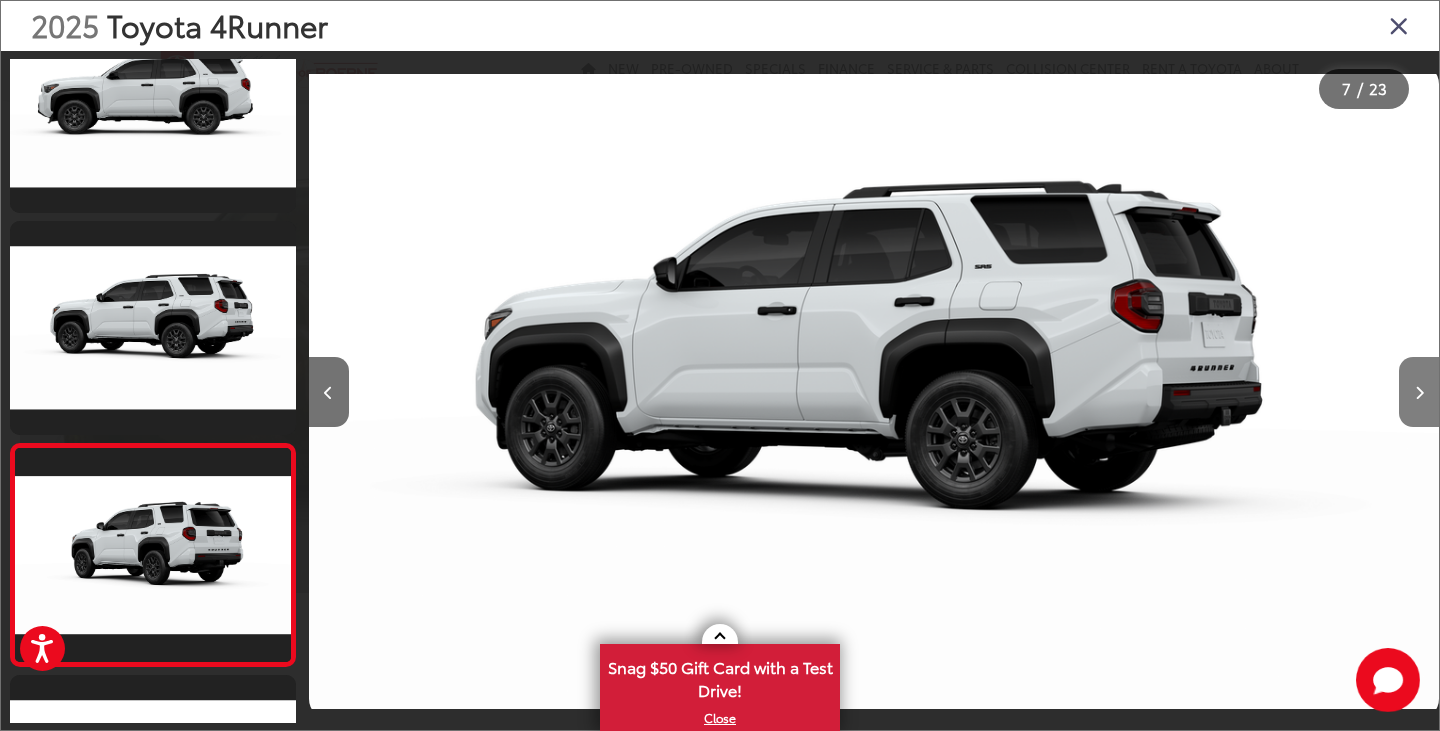 scroll, scrollTop: 0, scrollLeft: 6059, axis: horizontal 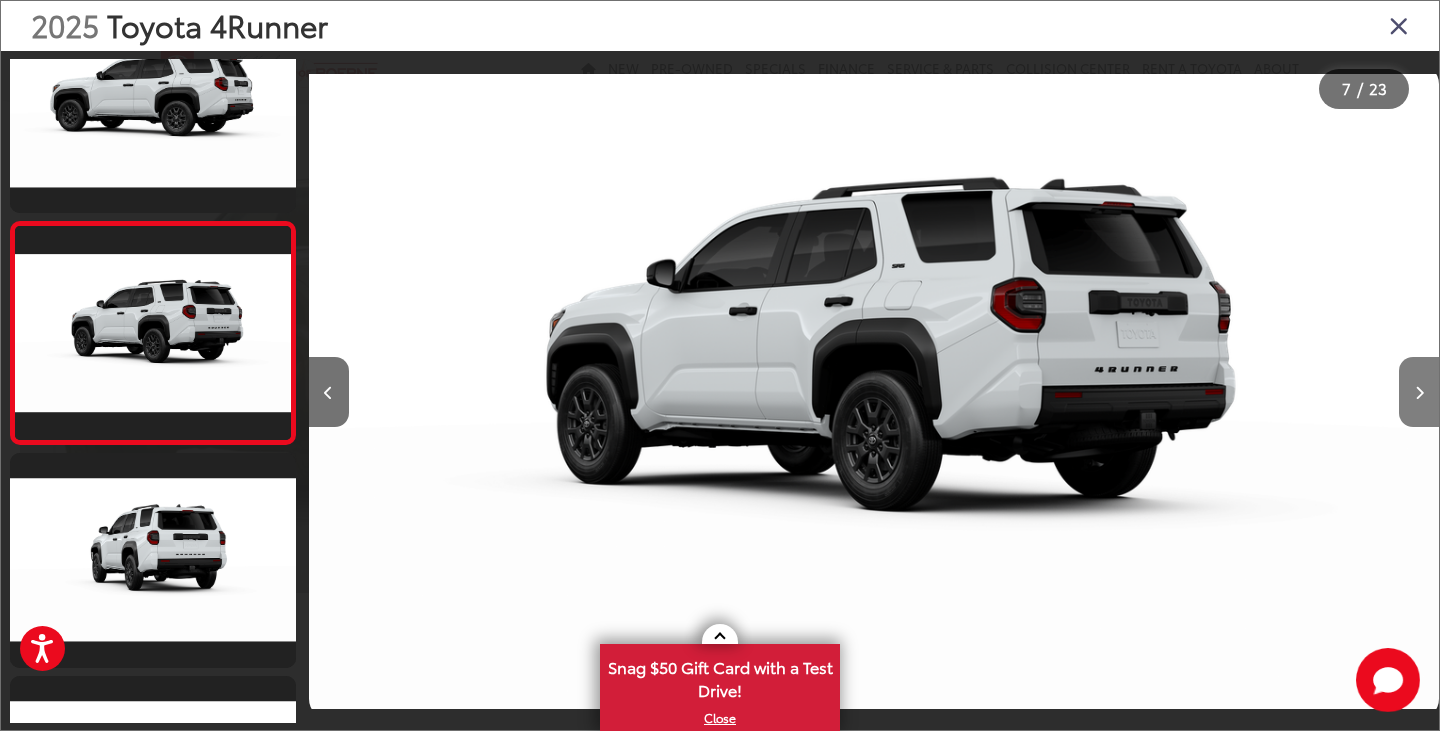 click at bounding box center [1419, 392] 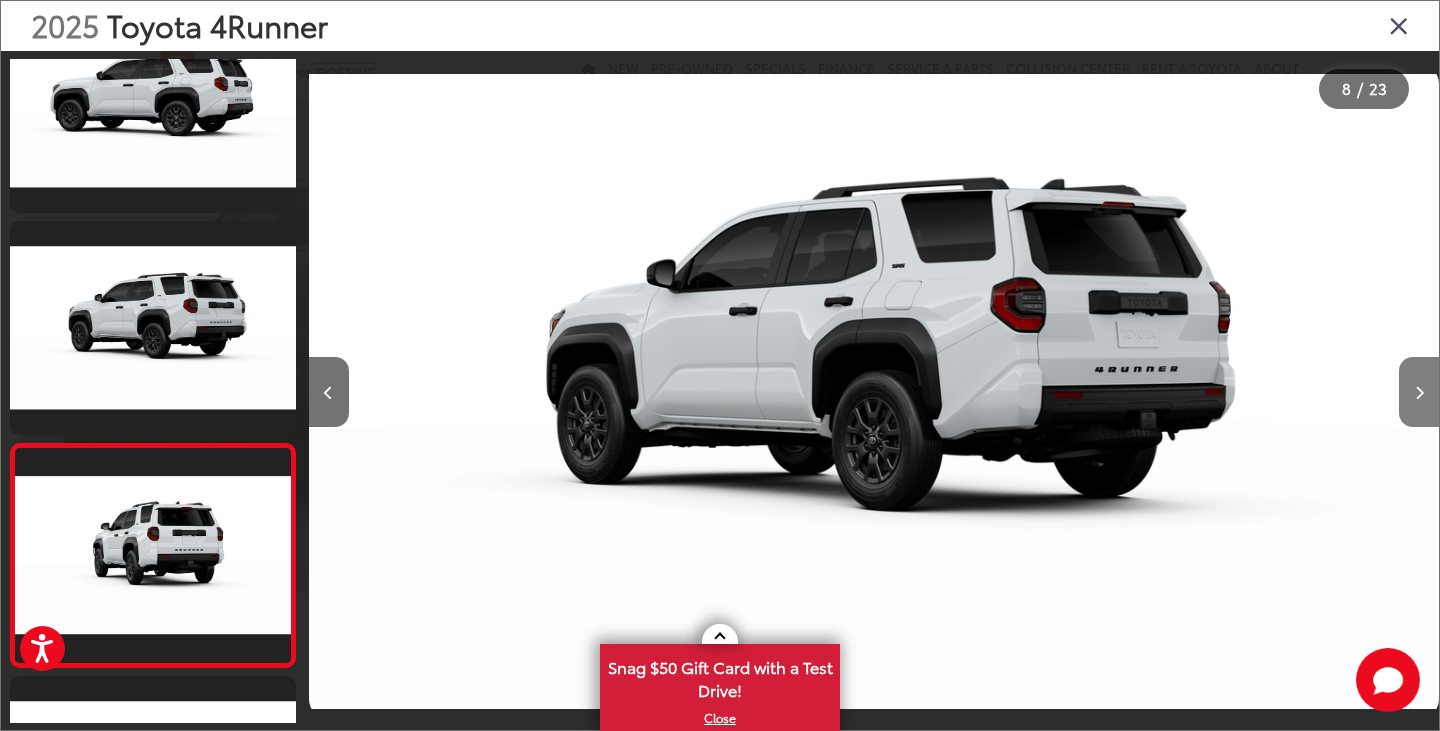 scroll, scrollTop: 0, scrollLeft: 6883, axis: horizontal 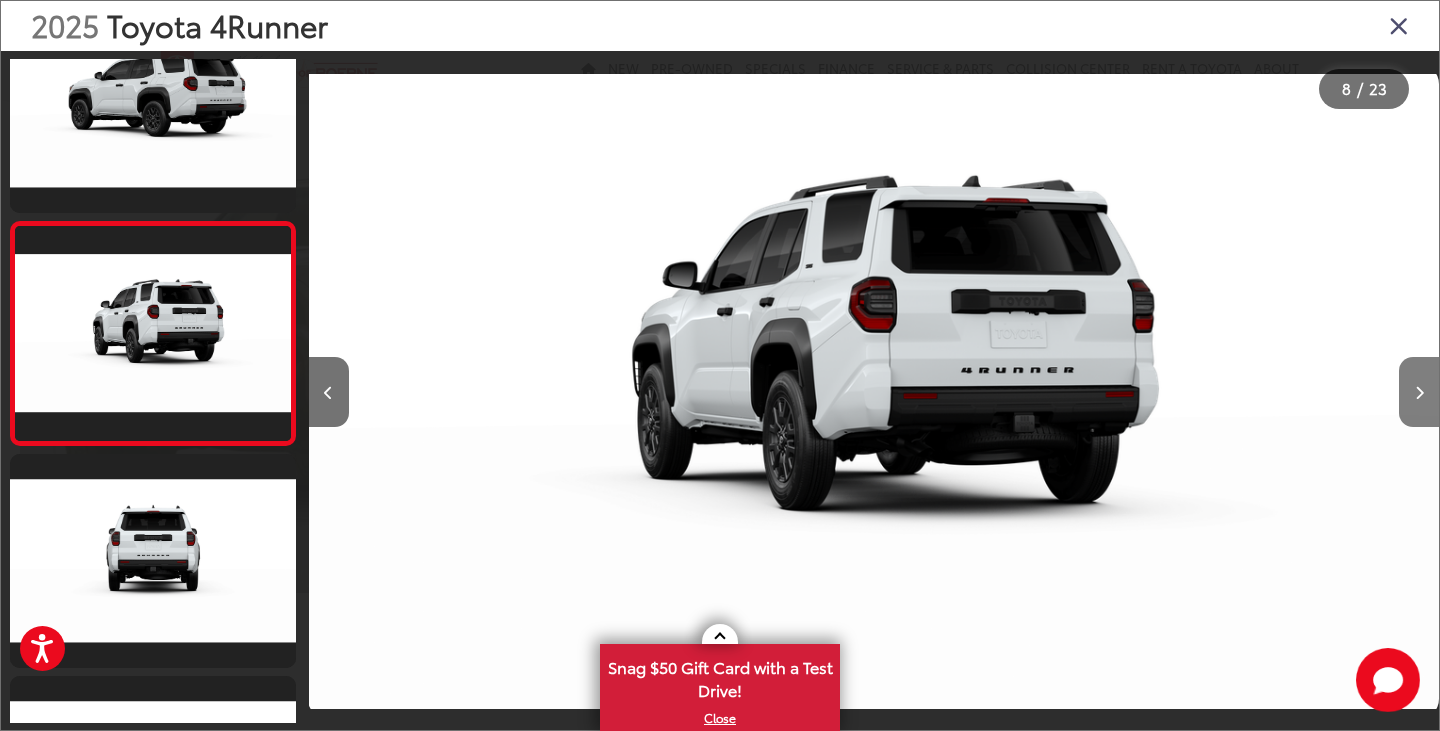 click at bounding box center [1419, 392] 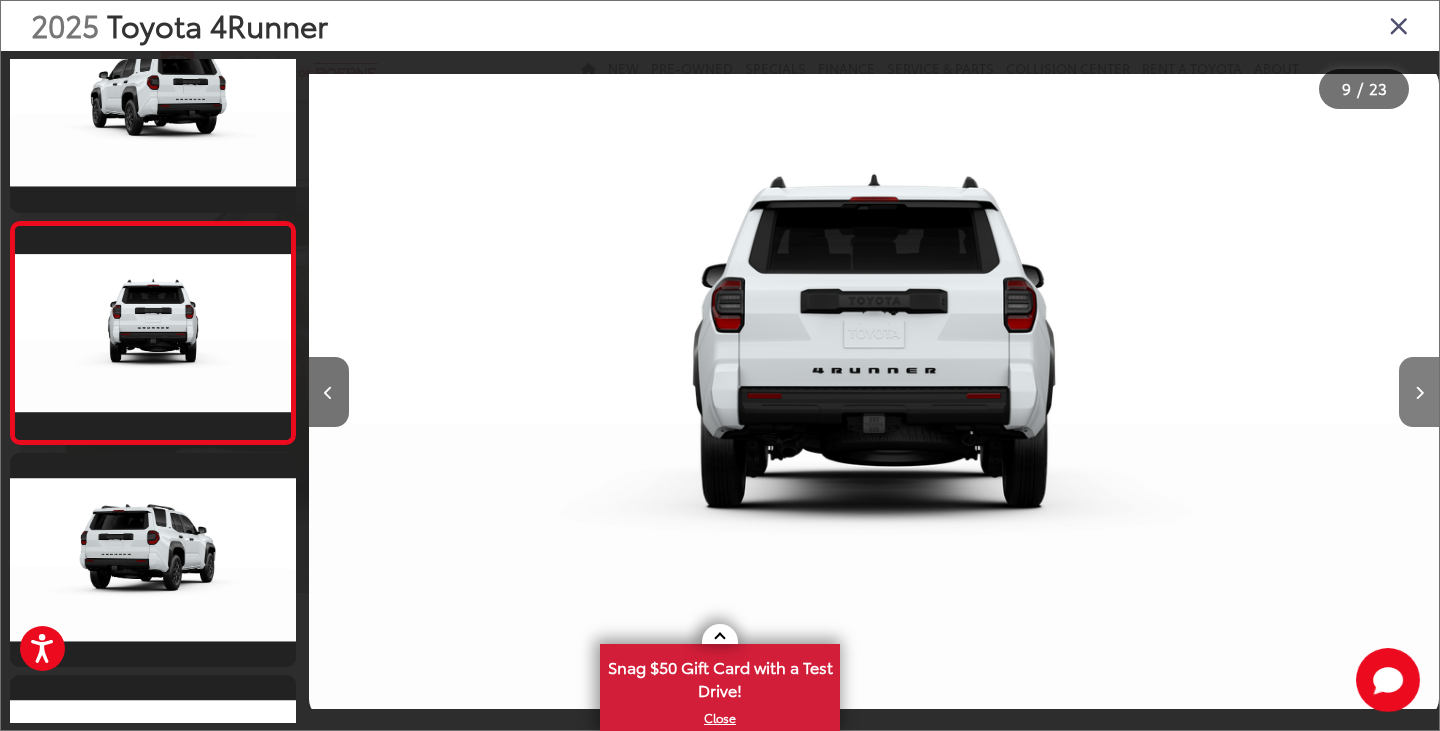 click at bounding box center [1419, 392] 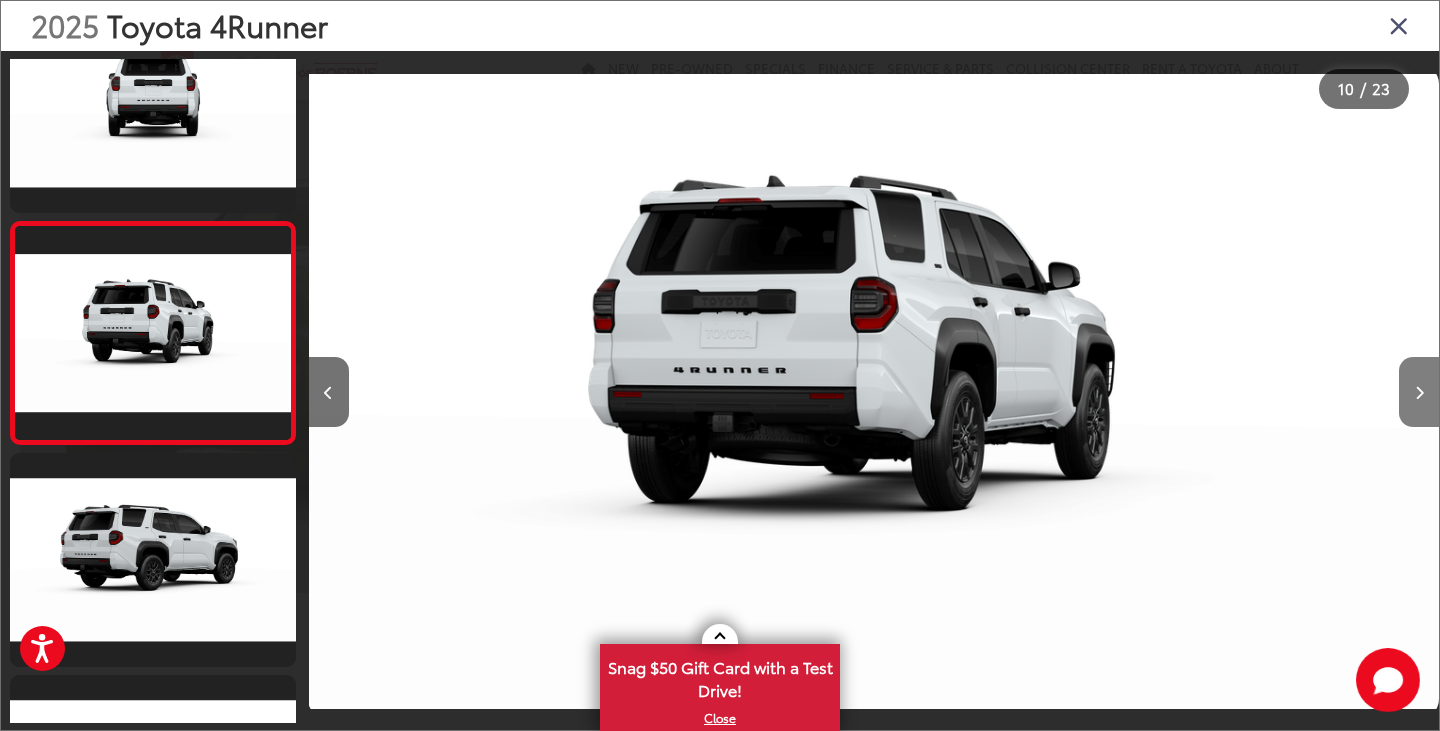 click at bounding box center [1419, 392] 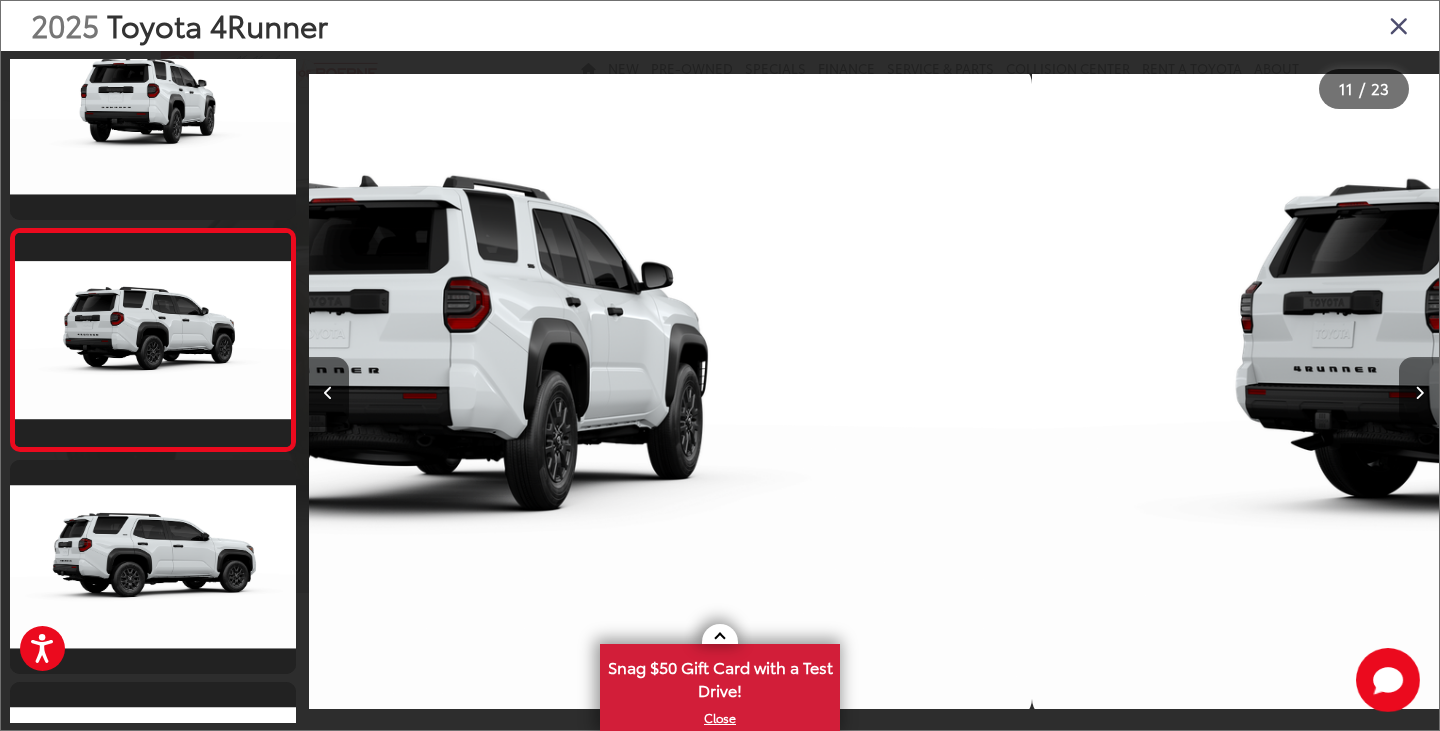 click at bounding box center (1419, 392) 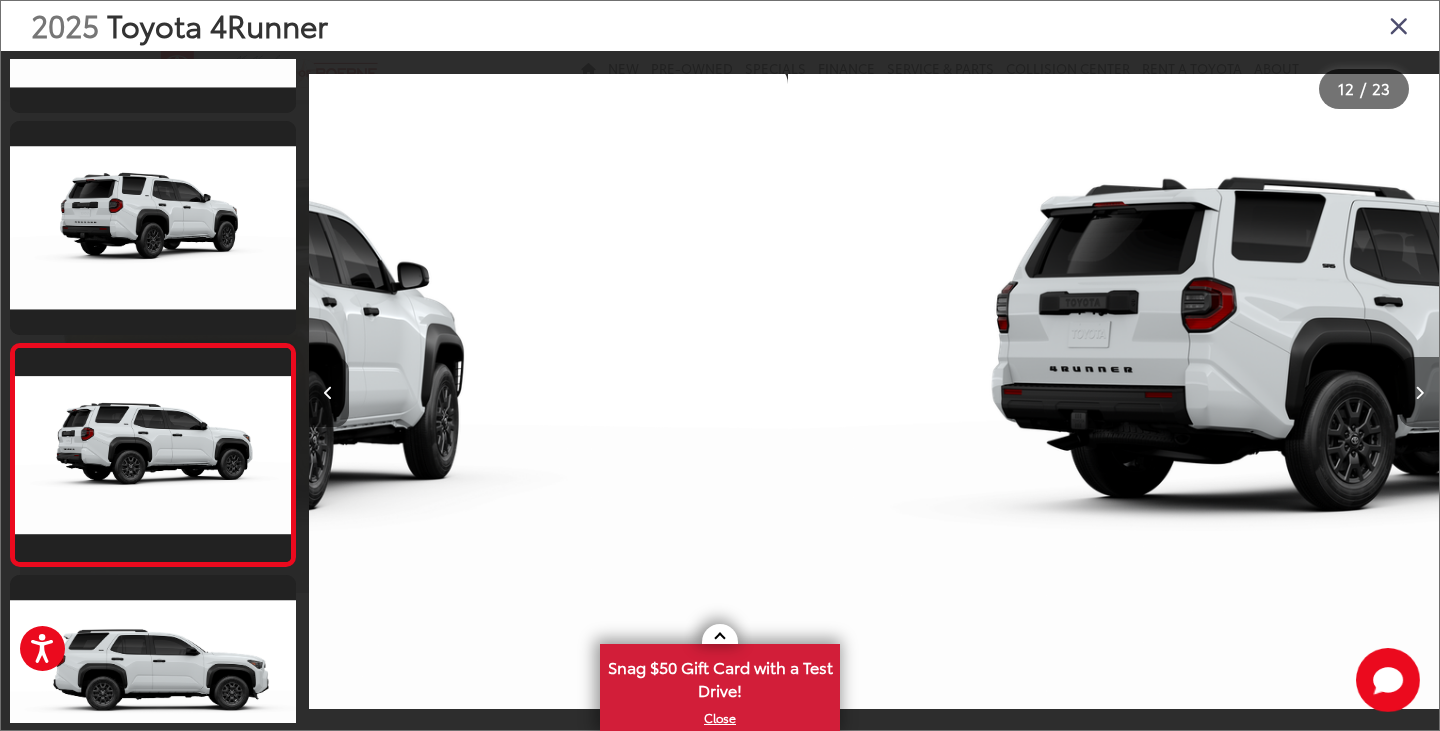 click at bounding box center [1419, 392] 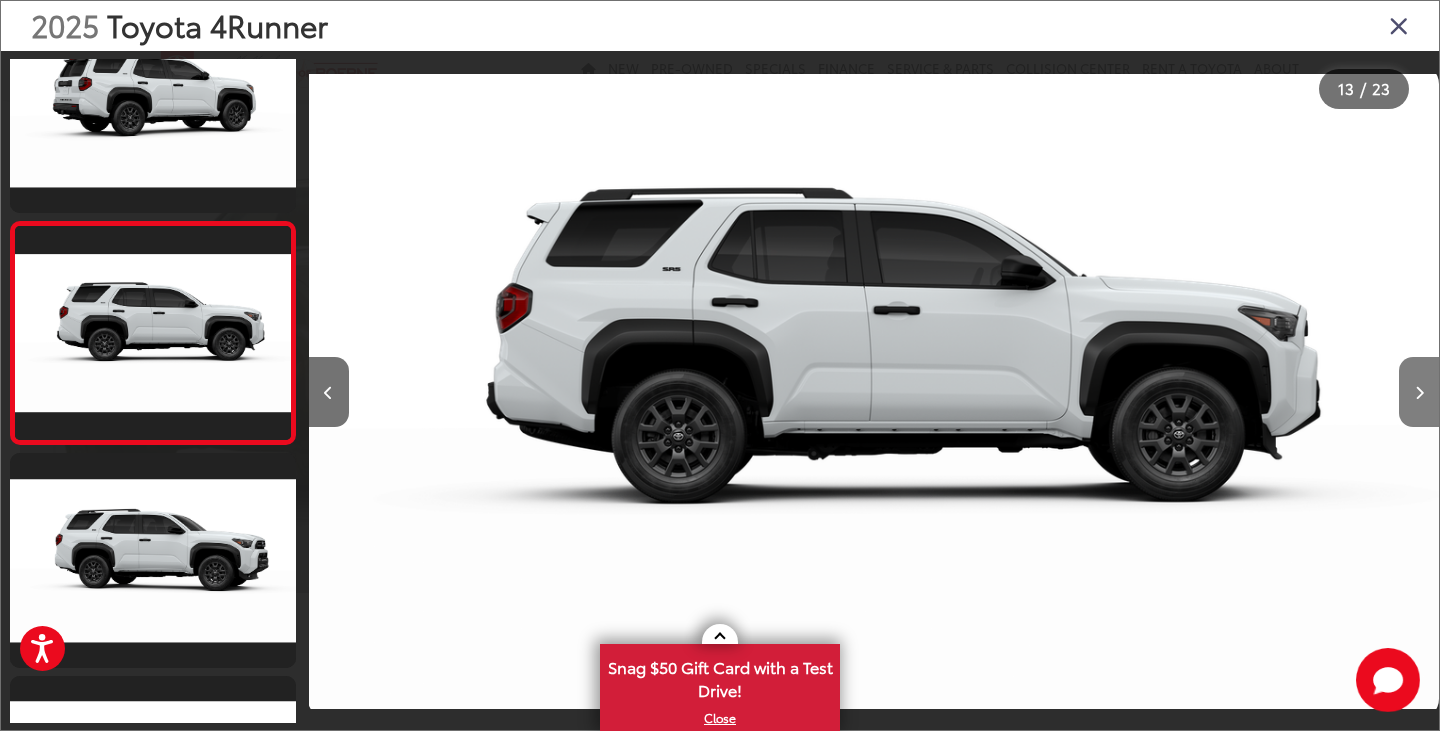 click at bounding box center [1419, 392] 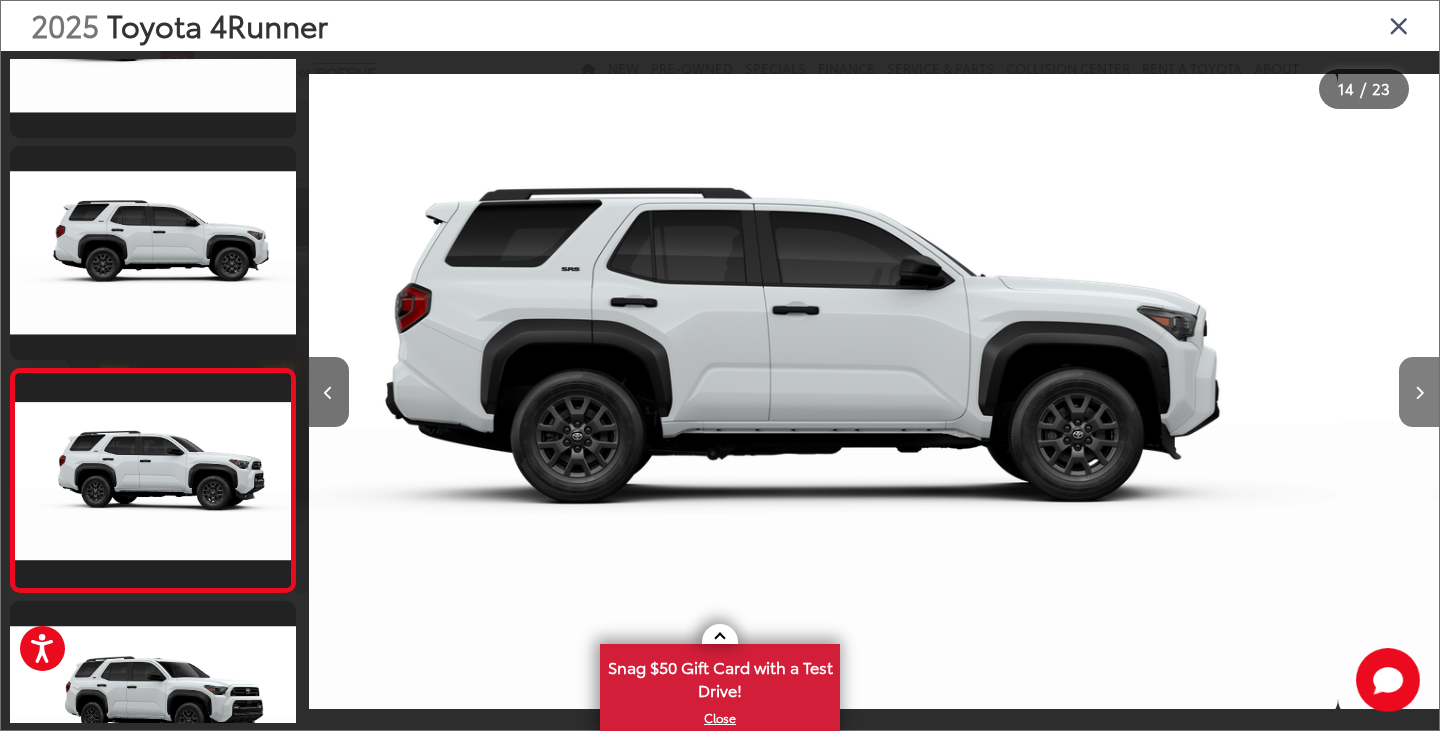 click at bounding box center [1419, 392] 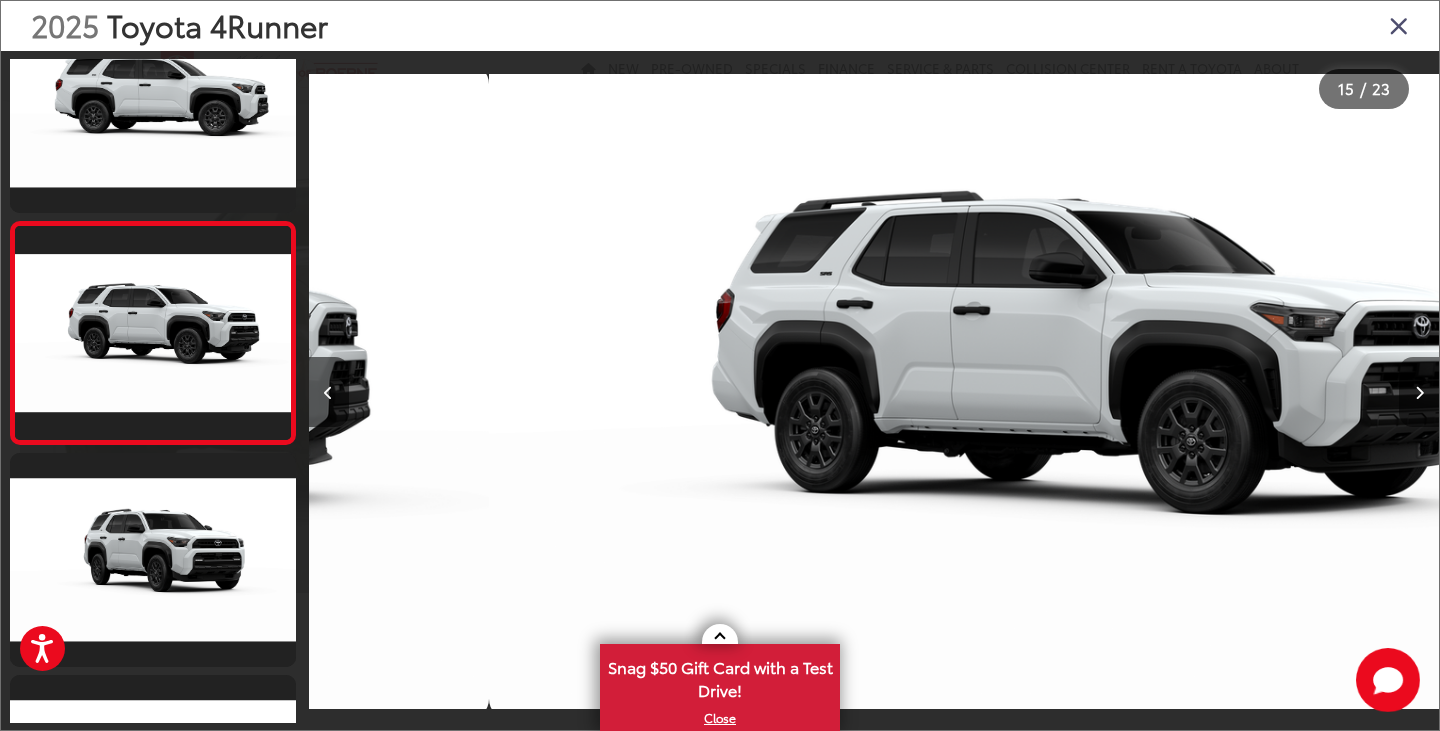 click at bounding box center (1419, 392) 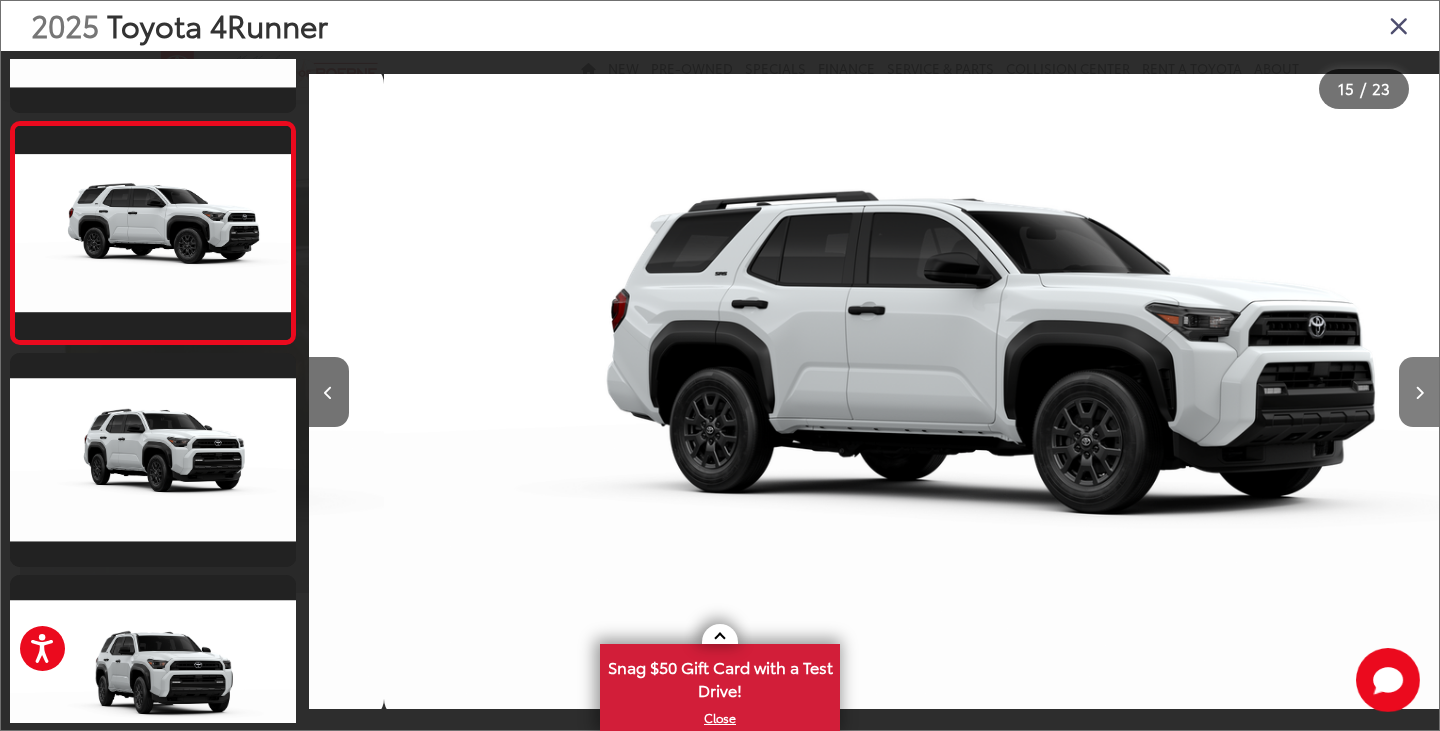 click at bounding box center [1419, 392] 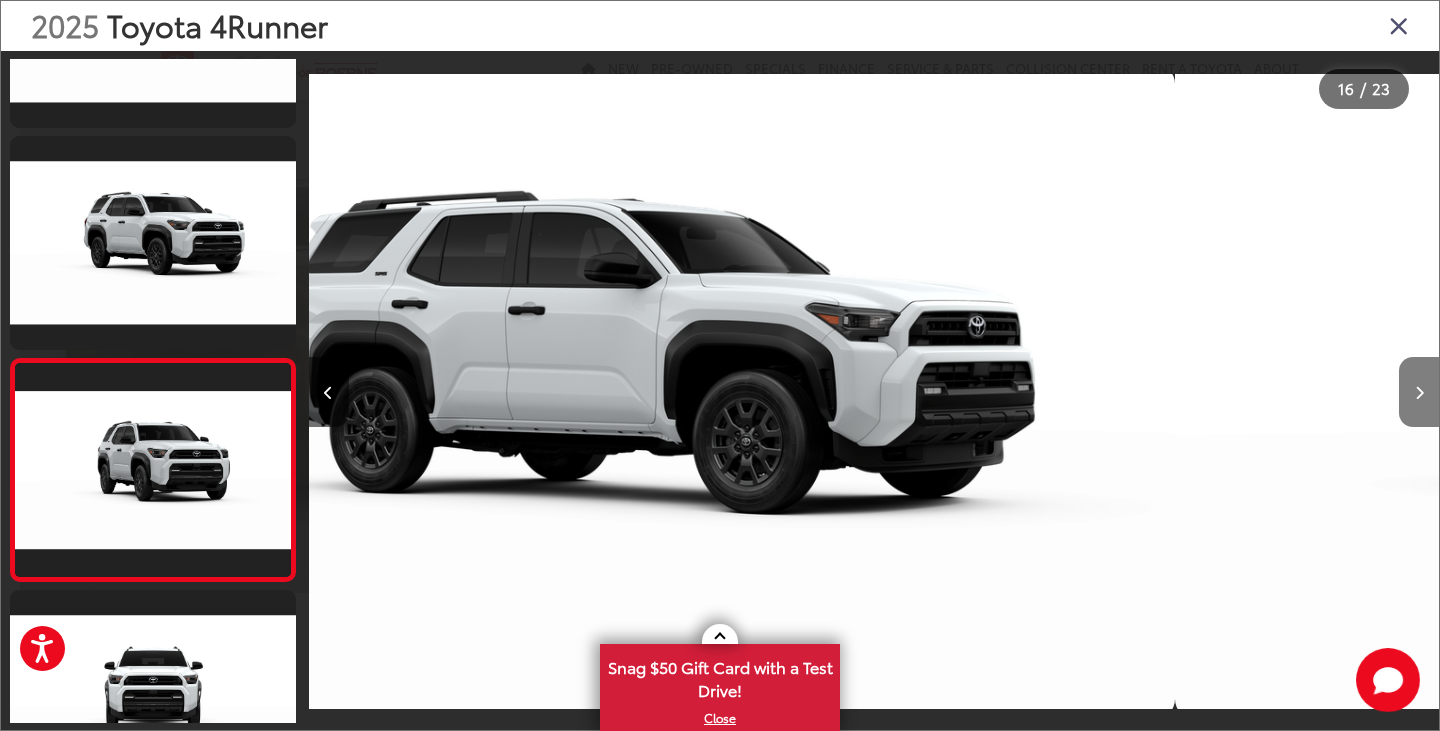 click at bounding box center (1419, 392) 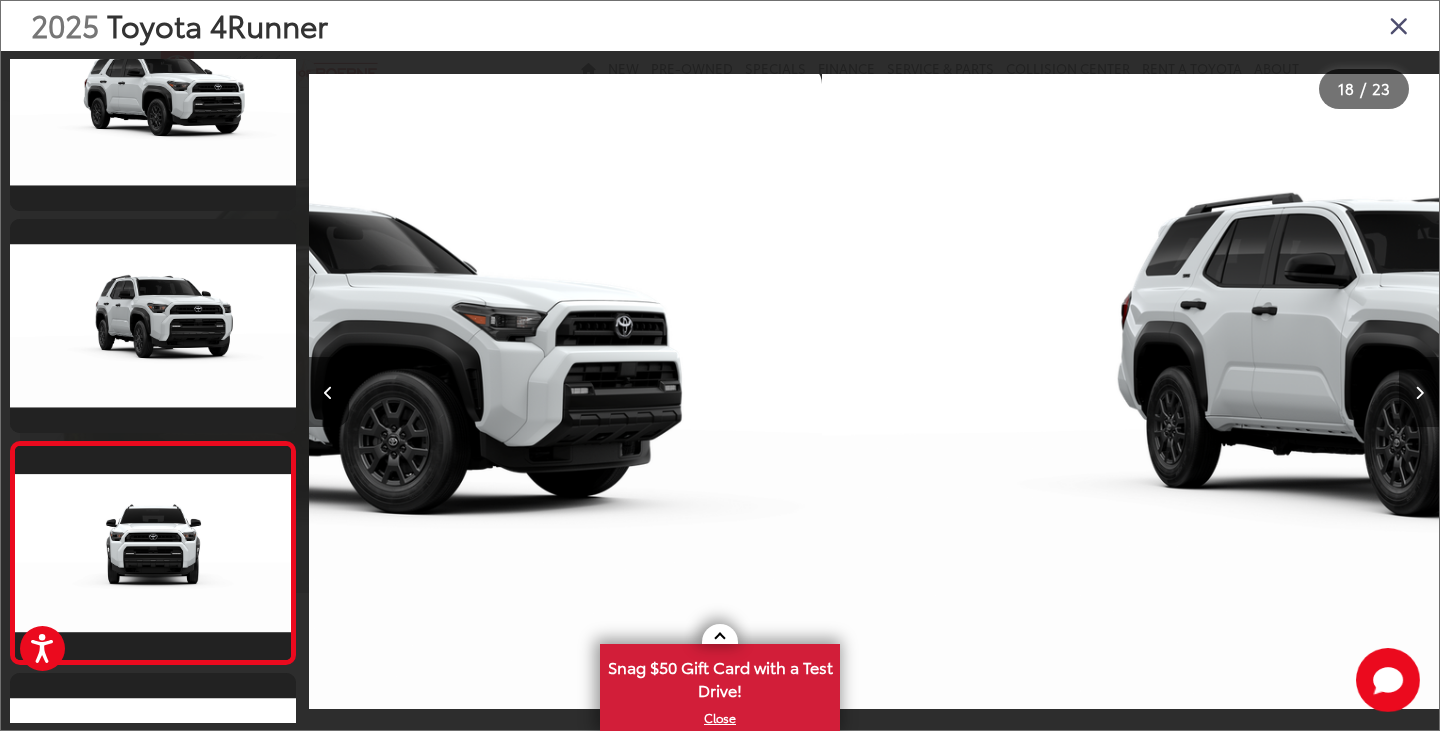 click at bounding box center (1419, 392) 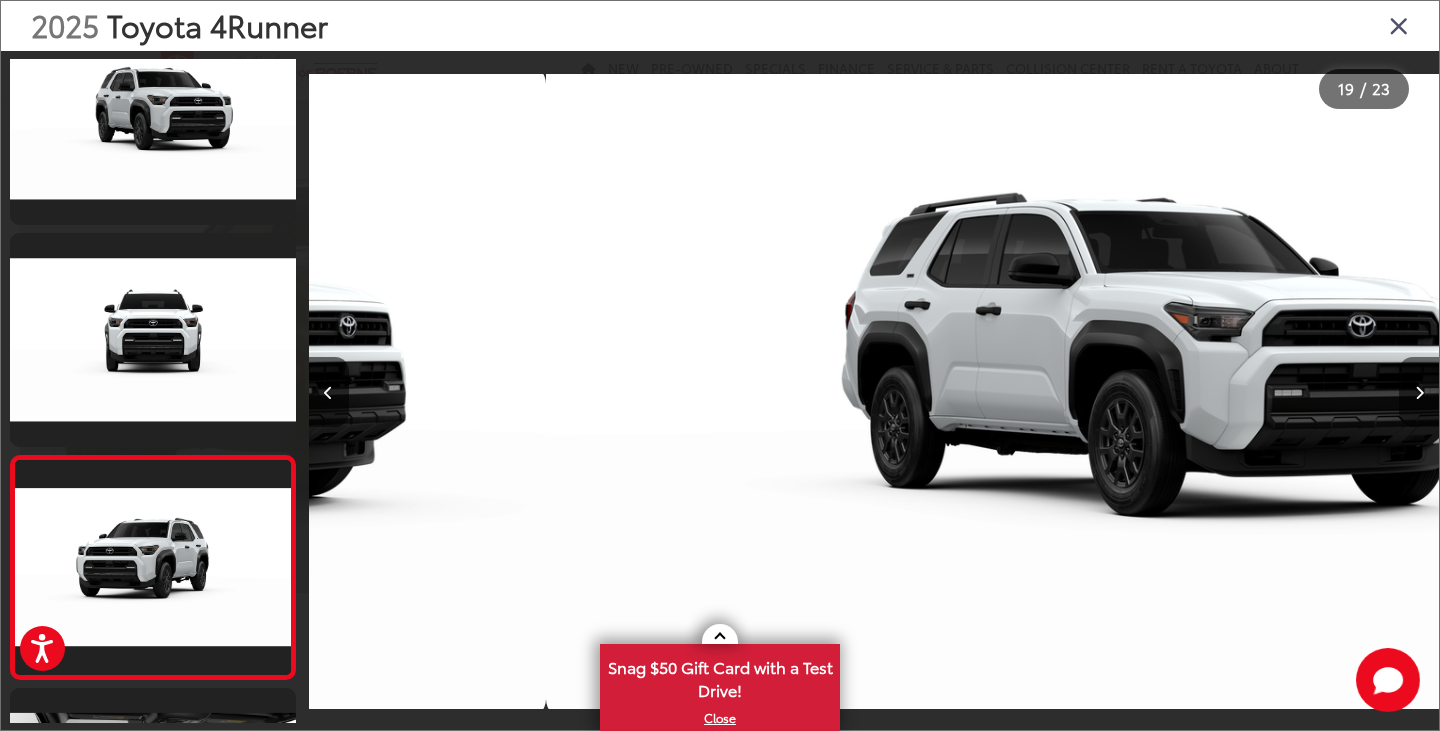click at bounding box center (1419, 392) 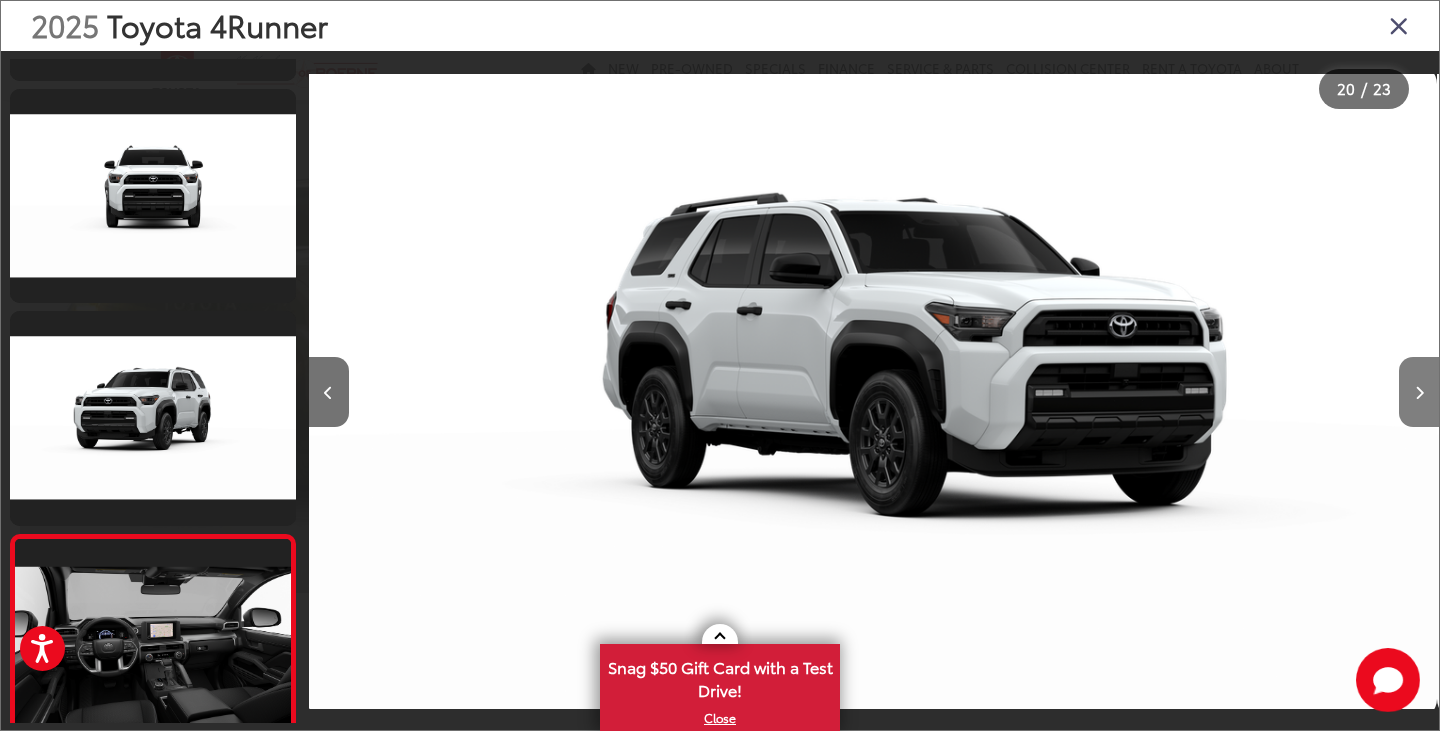 click at bounding box center (1419, 392) 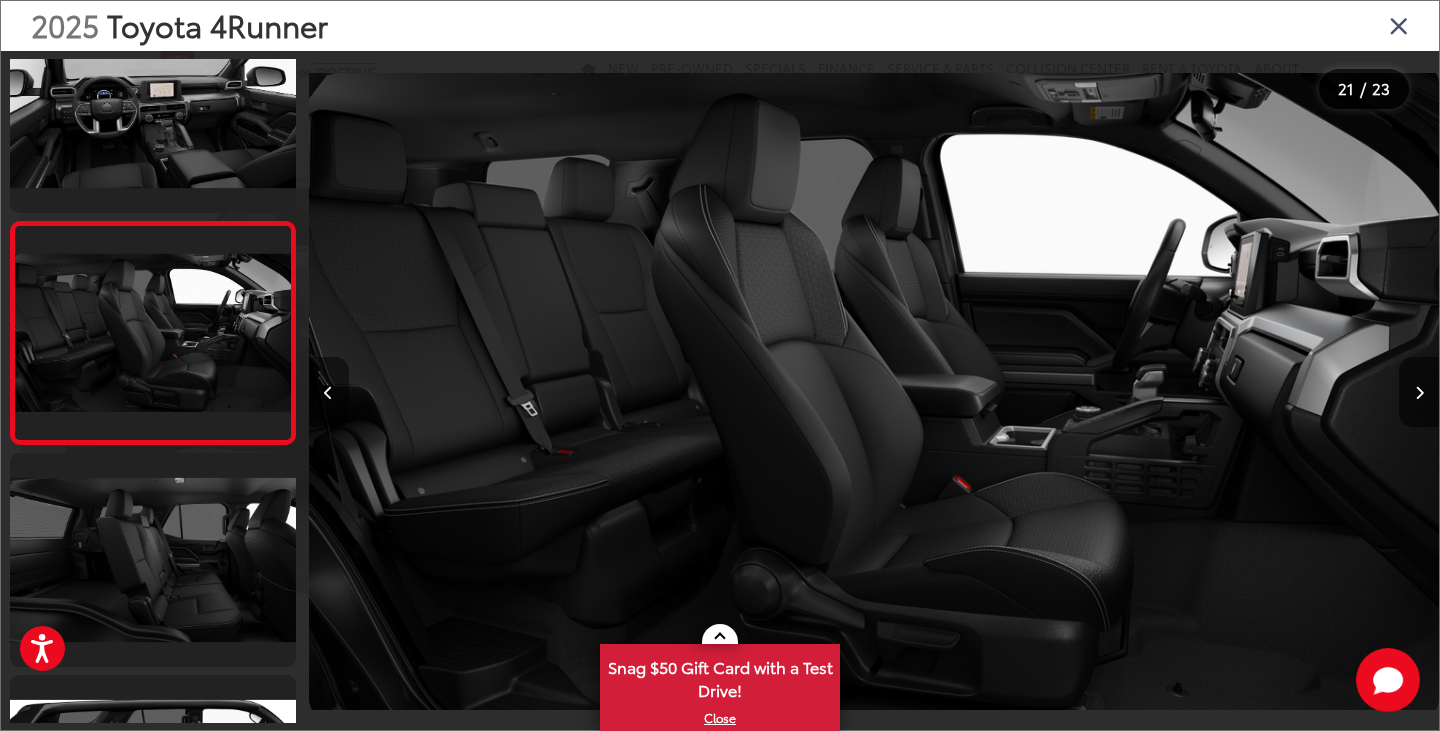click at bounding box center [329, 392] 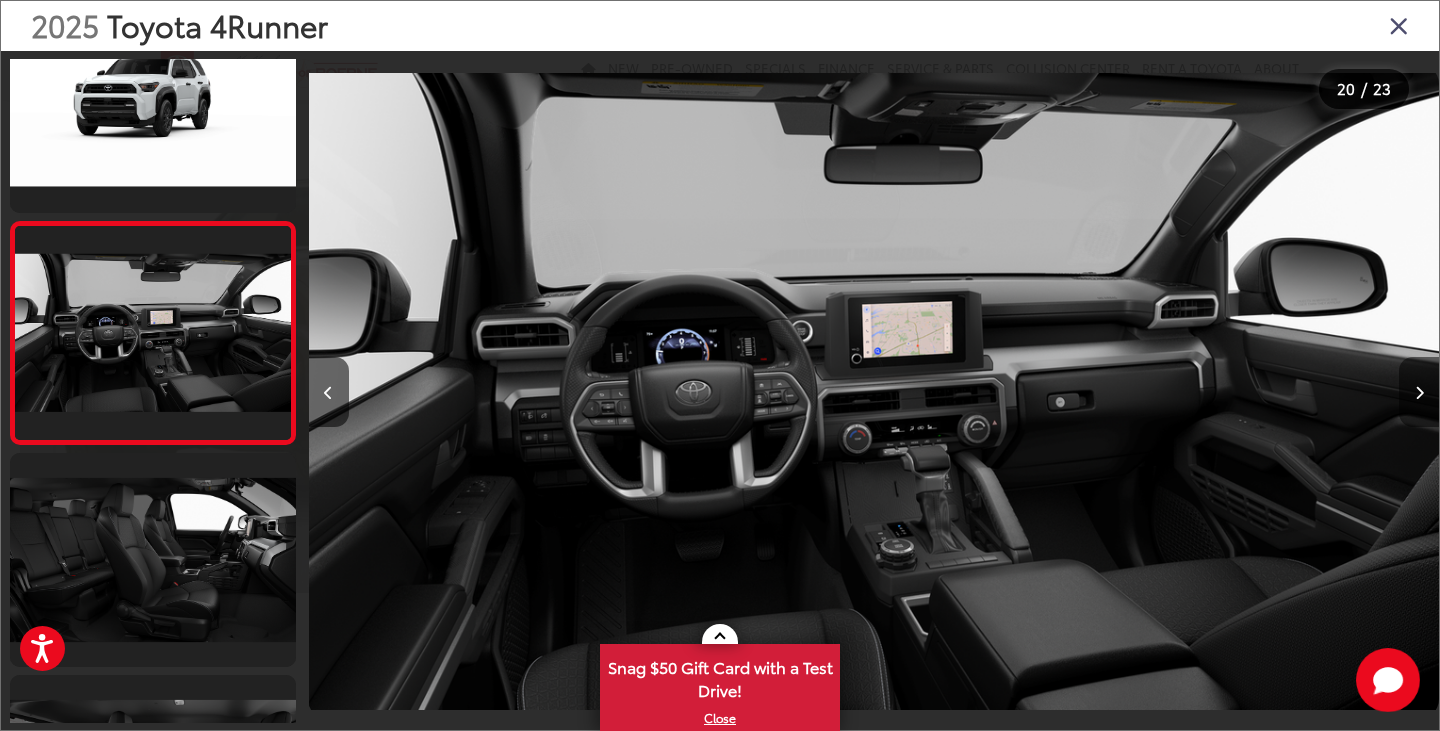 click at bounding box center [1419, 393] 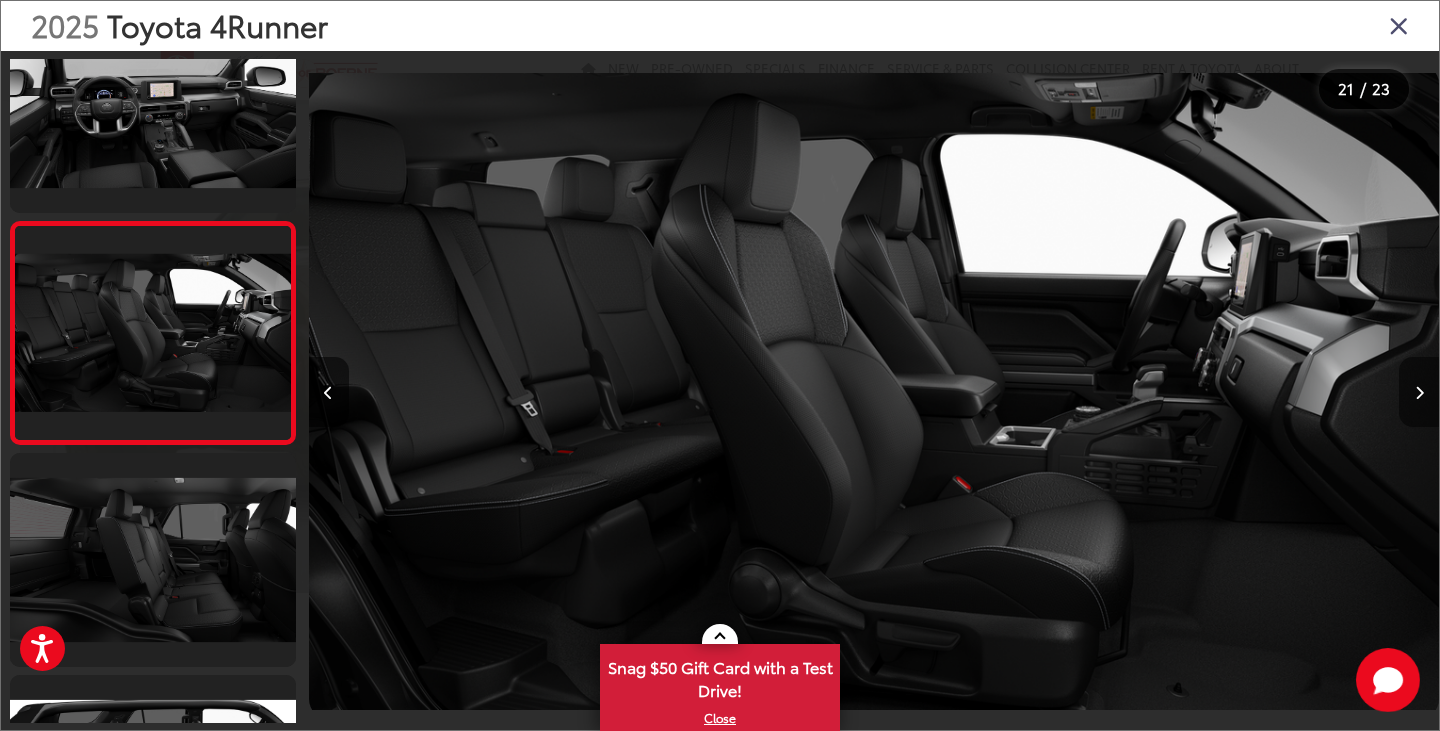 click at bounding box center (1419, 393) 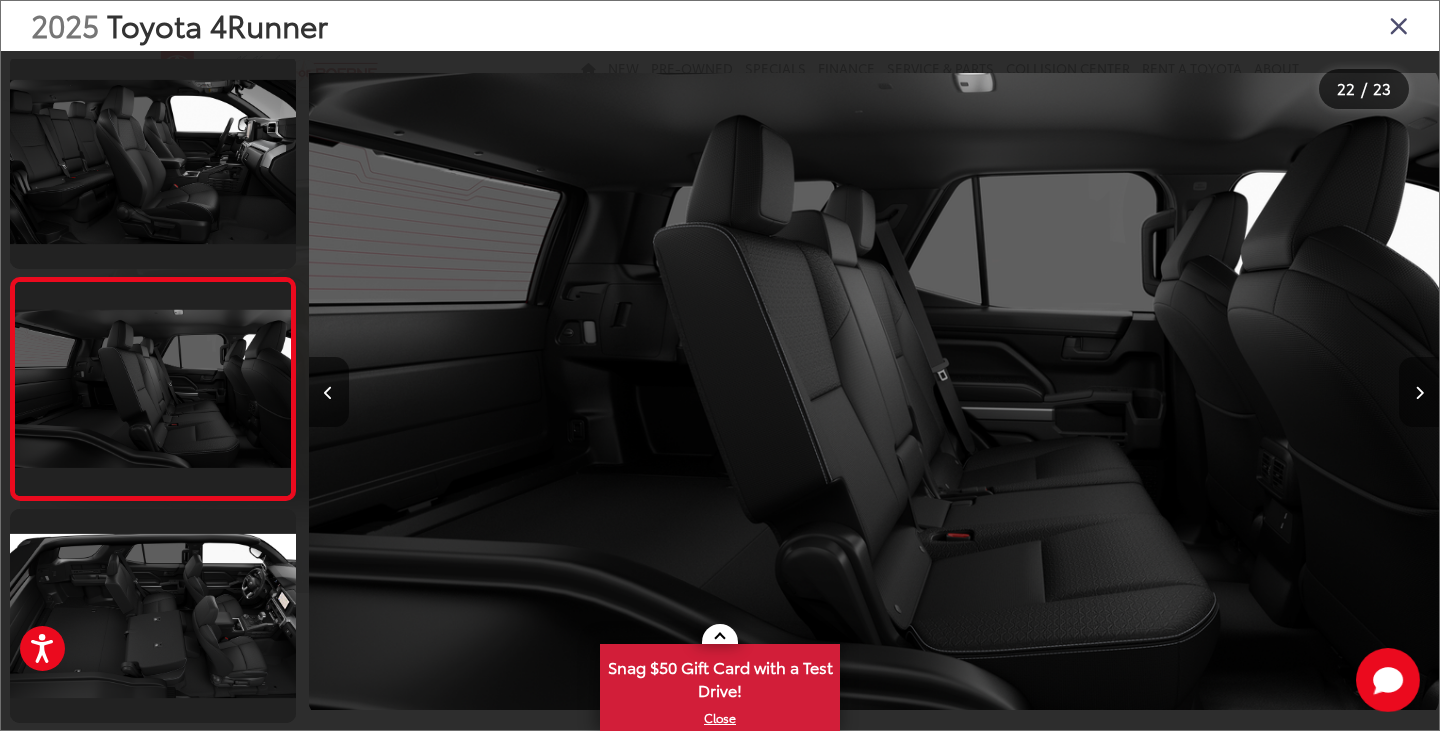 click at bounding box center (1419, 393) 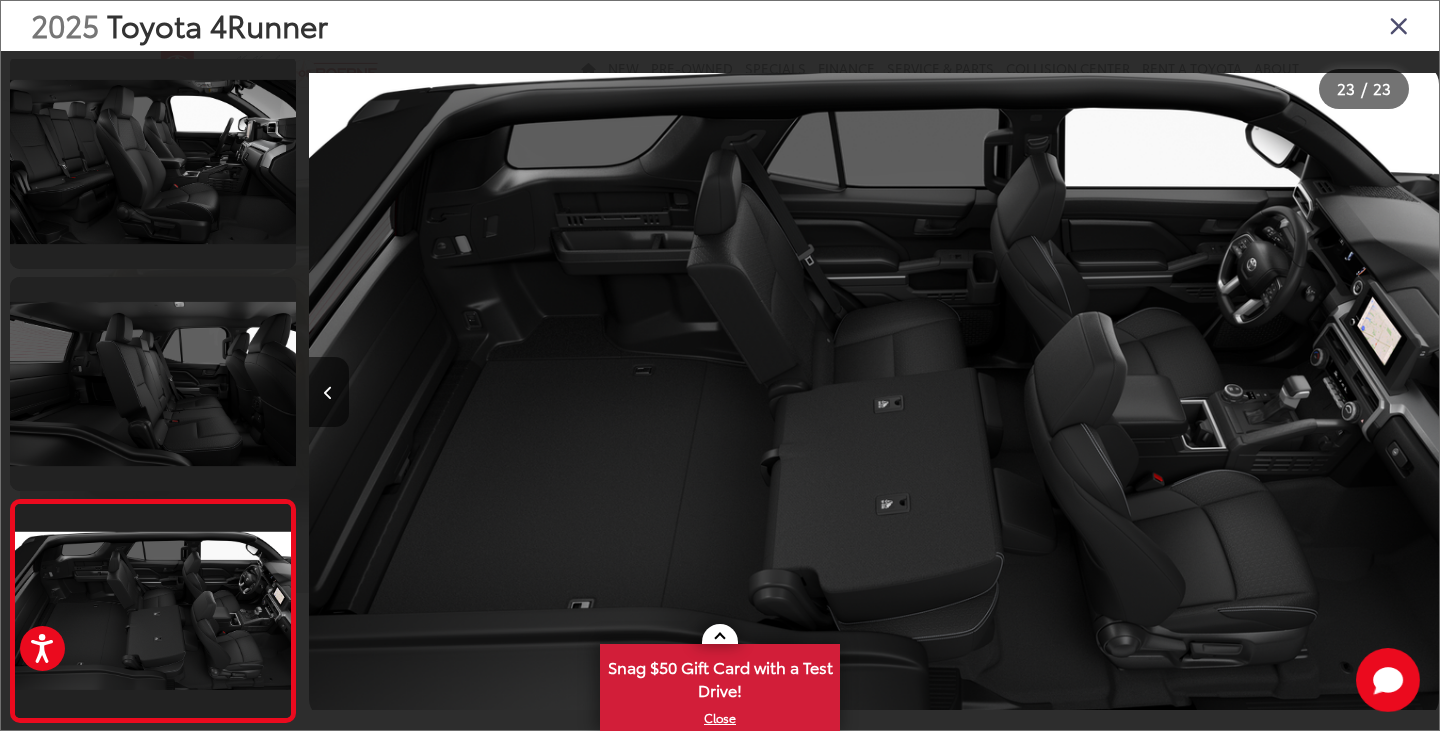 click at bounding box center (1297, 391) 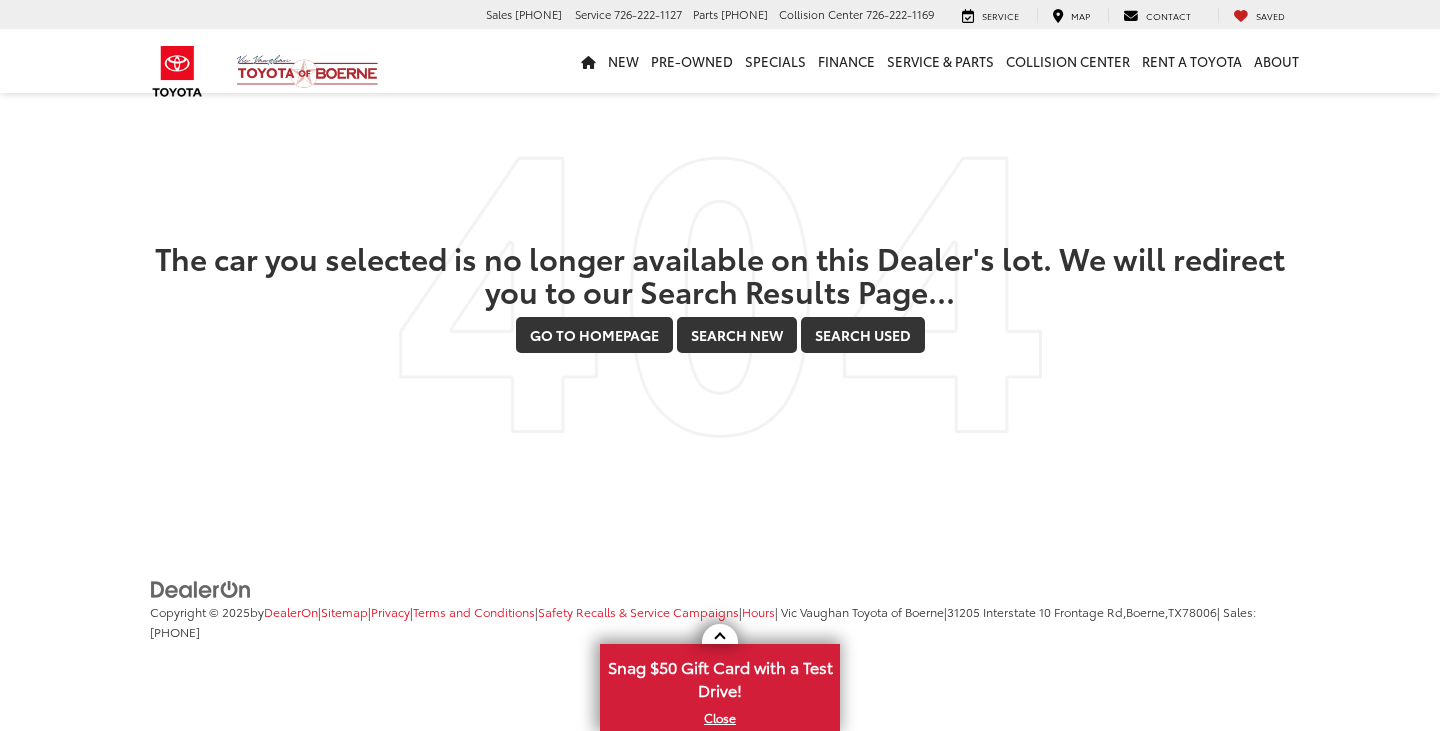 scroll, scrollTop: 0, scrollLeft: 0, axis: both 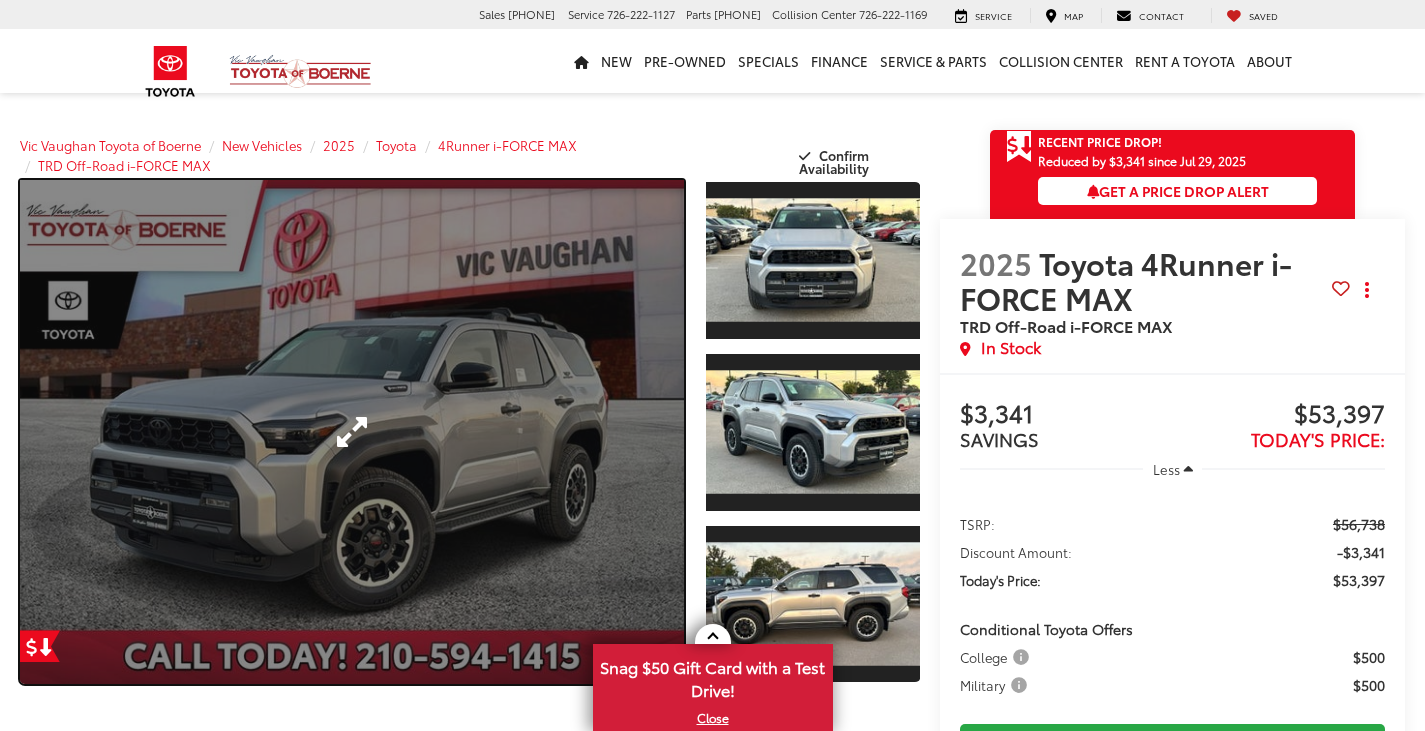 click at bounding box center [352, 432] 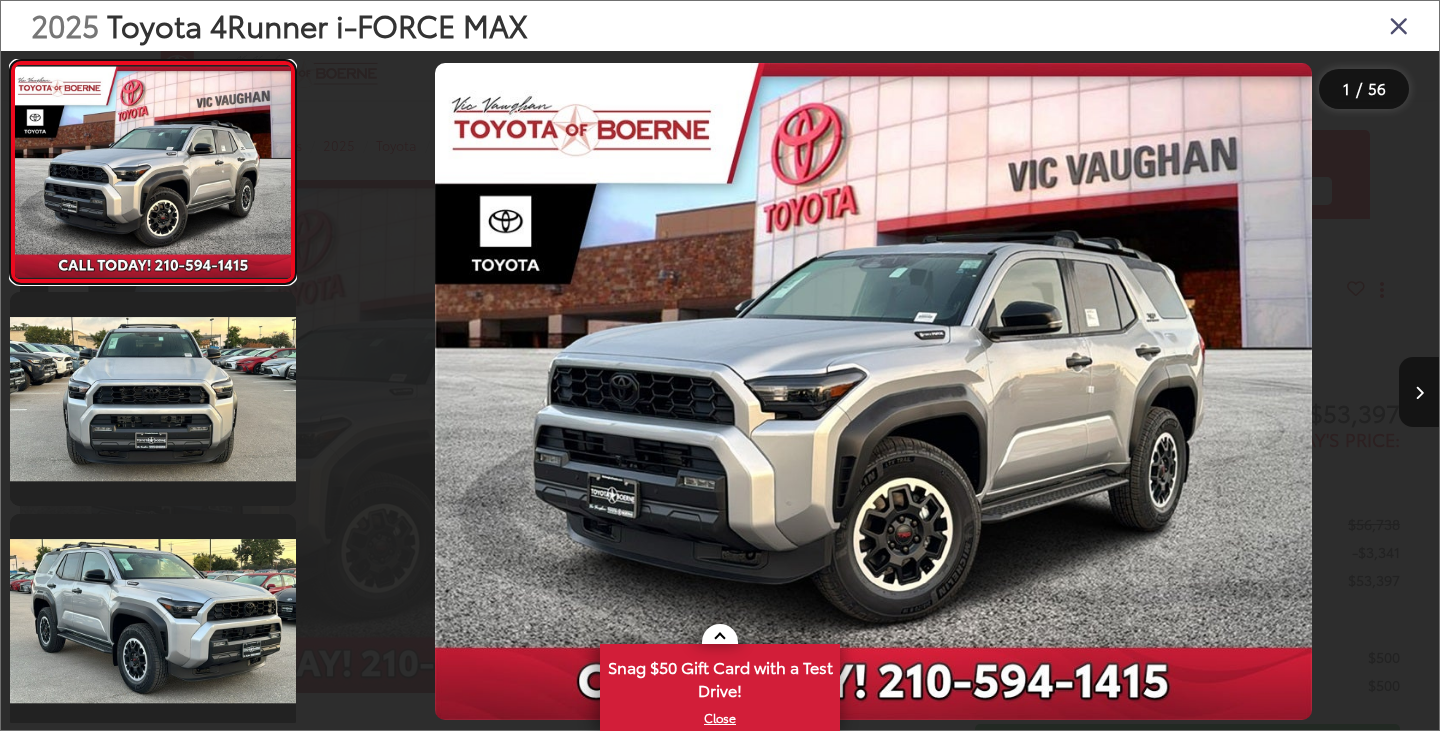 scroll, scrollTop: 0, scrollLeft: 0, axis: both 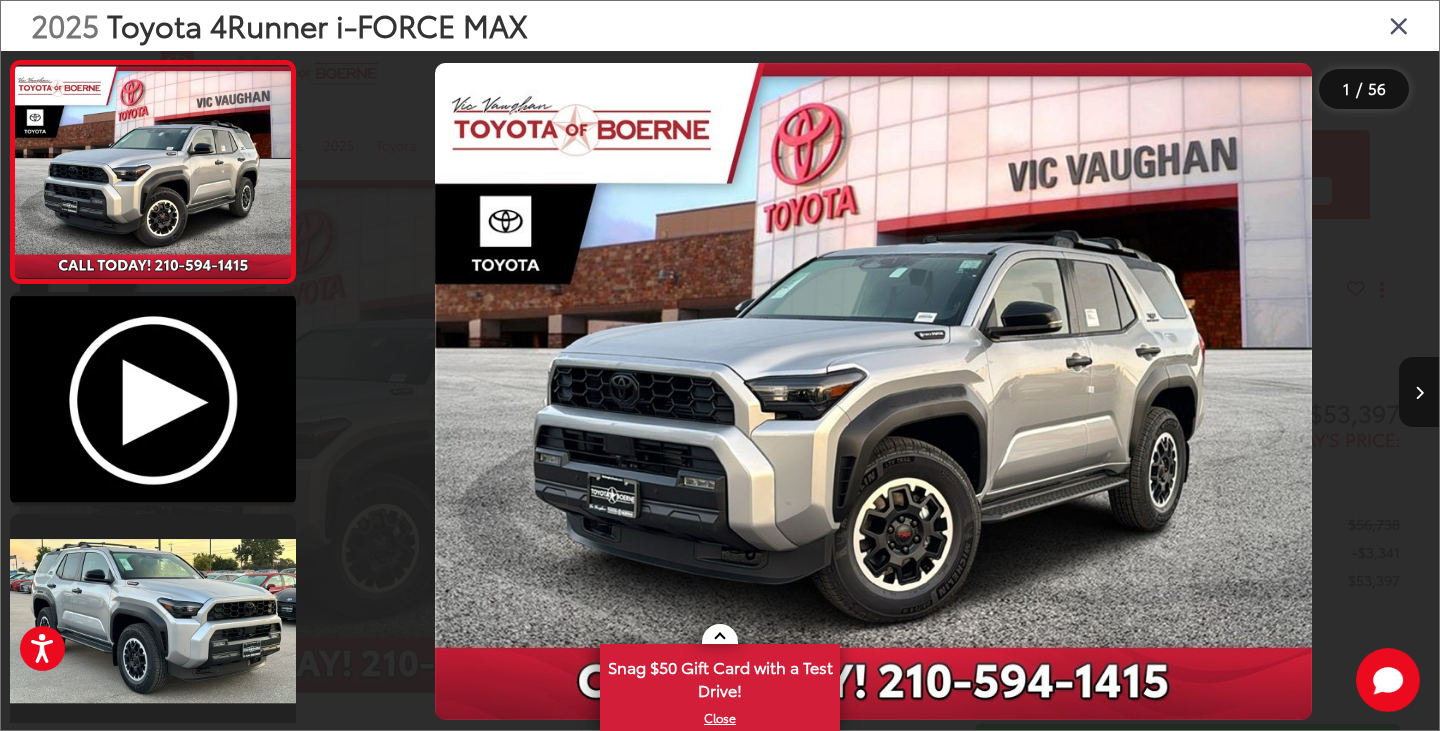 click at bounding box center [873, 392] 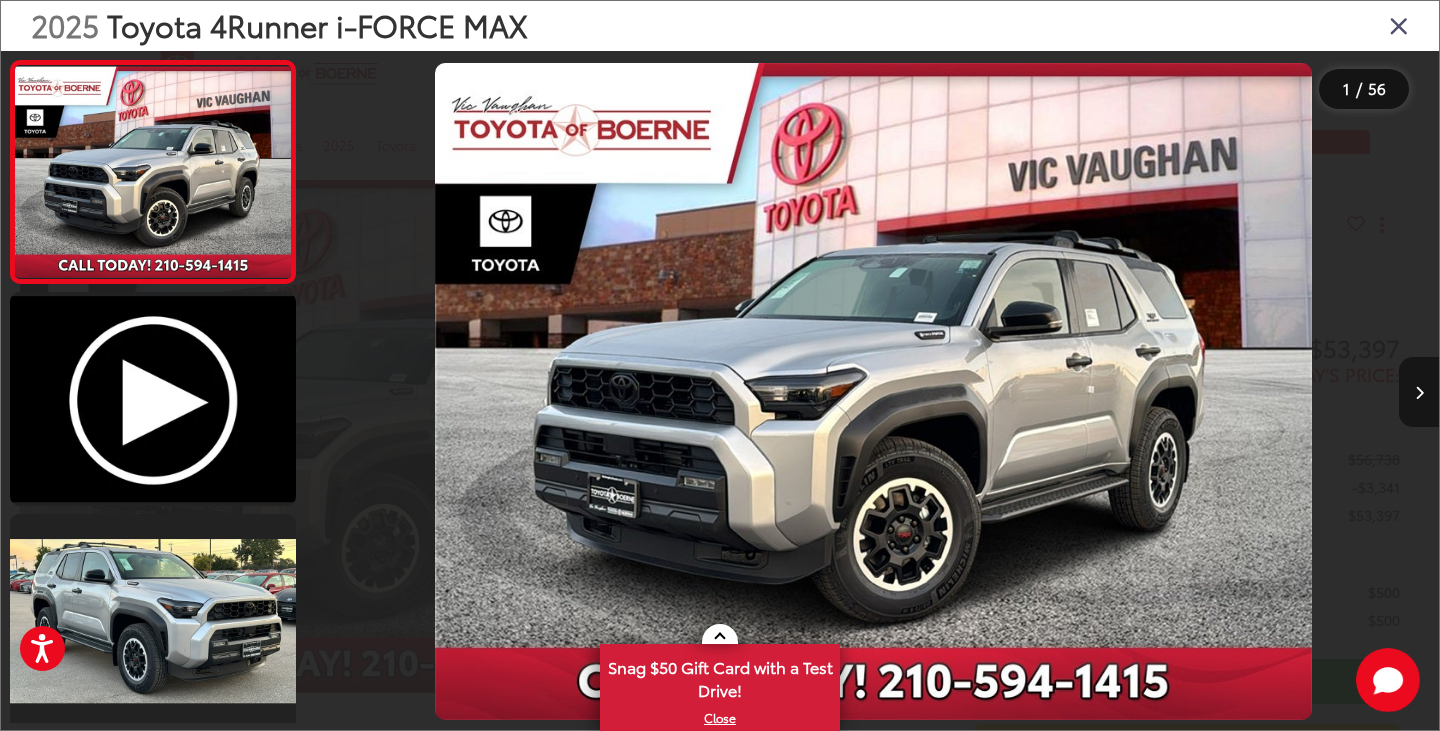 click at bounding box center [1419, 392] 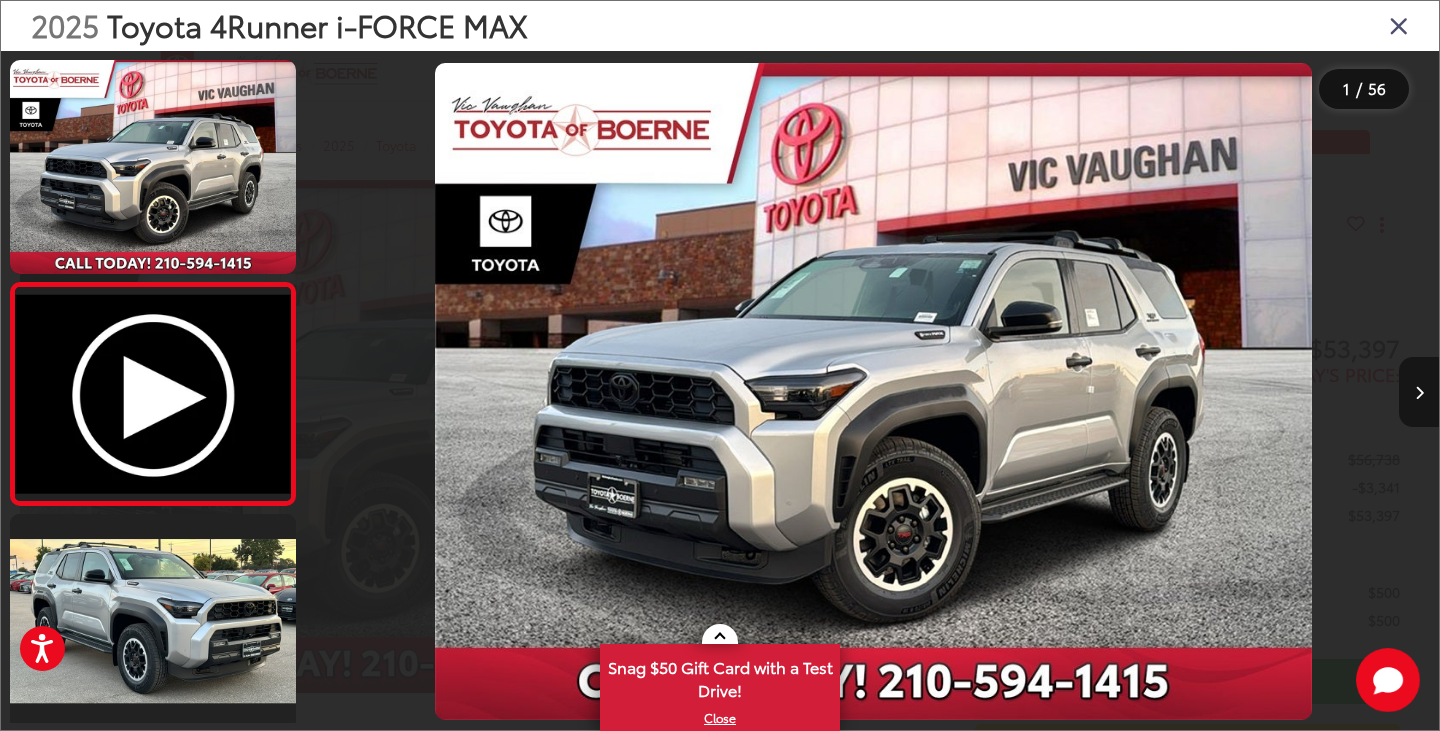 scroll, scrollTop: 0, scrollLeft: 101, axis: horizontal 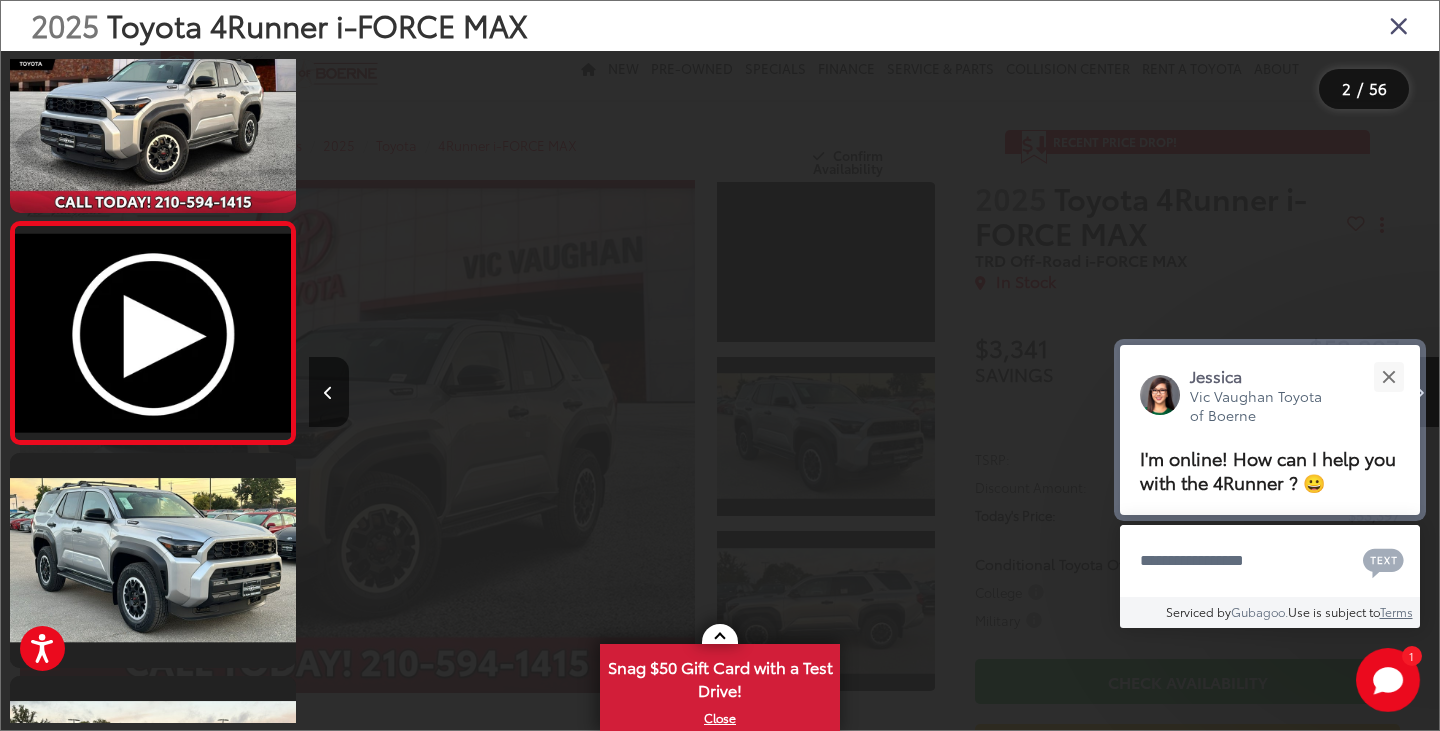 click on "Jessica Vic Vaughan Toyota of Boerne I'm online! How can I help you with the 4Runner ? 😀" at bounding box center (1270, 430) 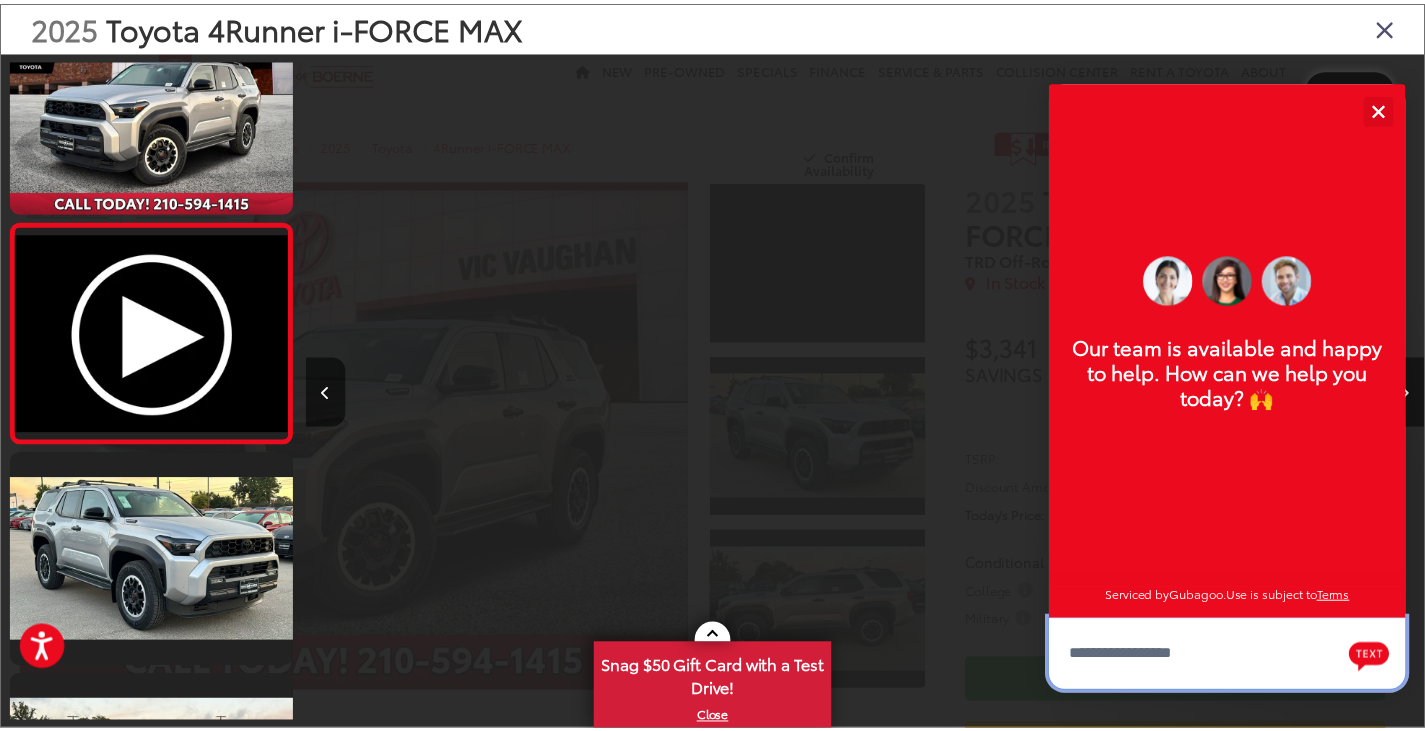 scroll, scrollTop: 24, scrollLeft: 0, axis: vertical 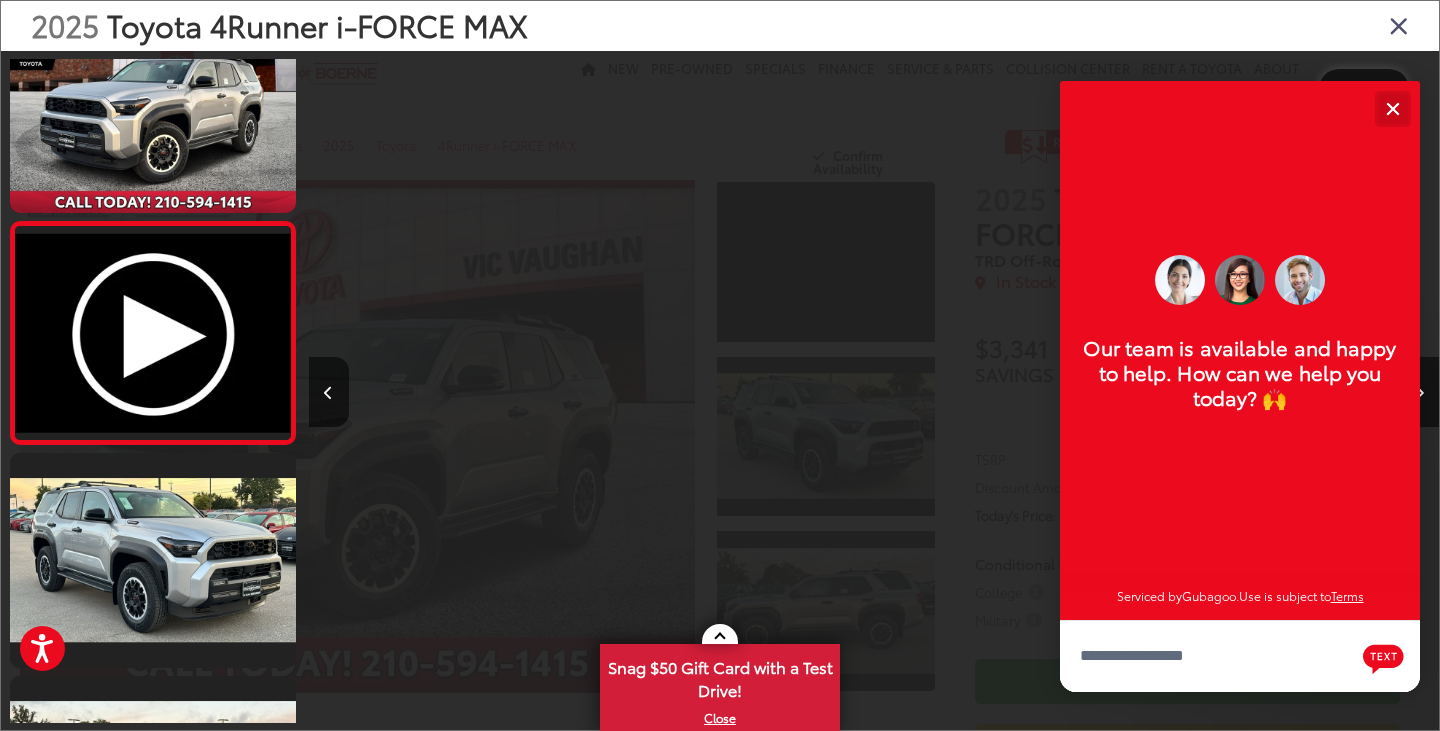 click at bounding box center (1392, 108) 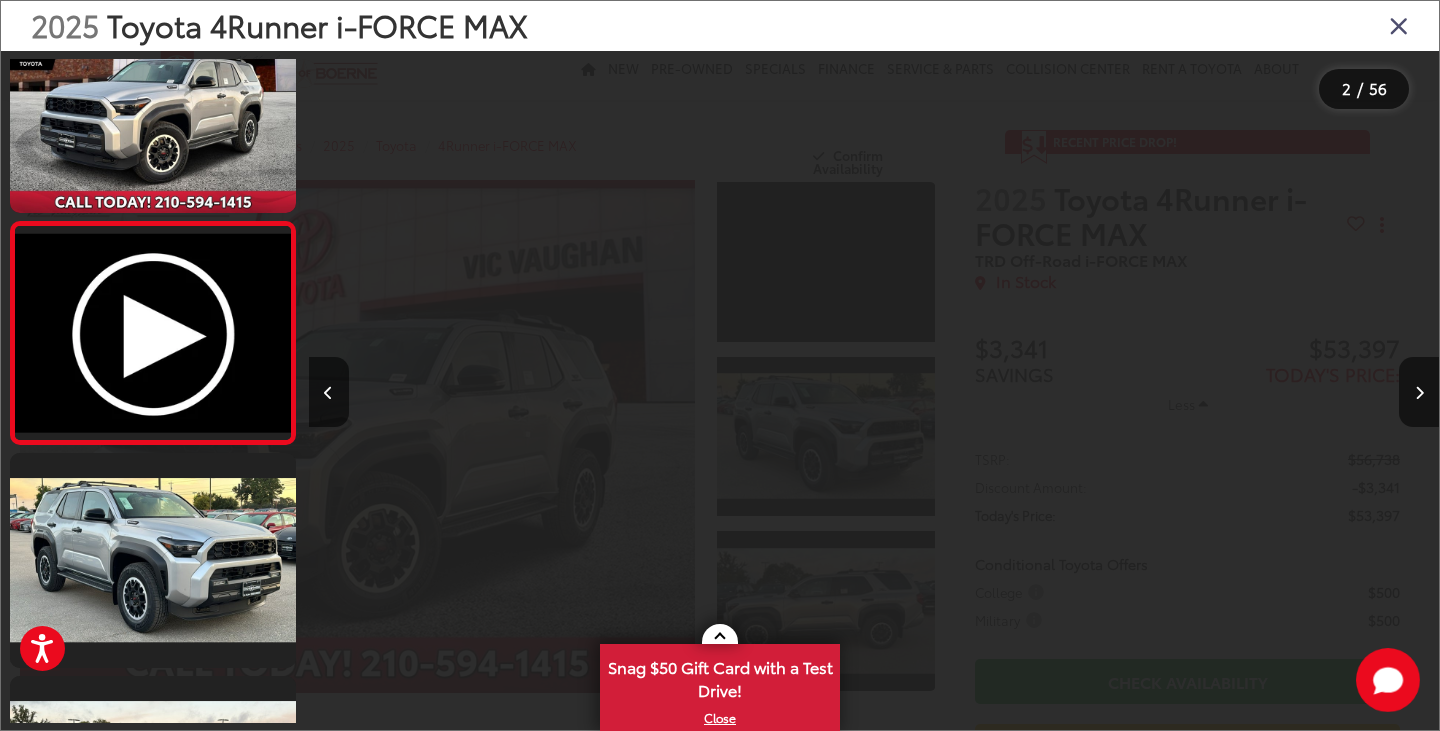 click at bounding box center (1297, 391) 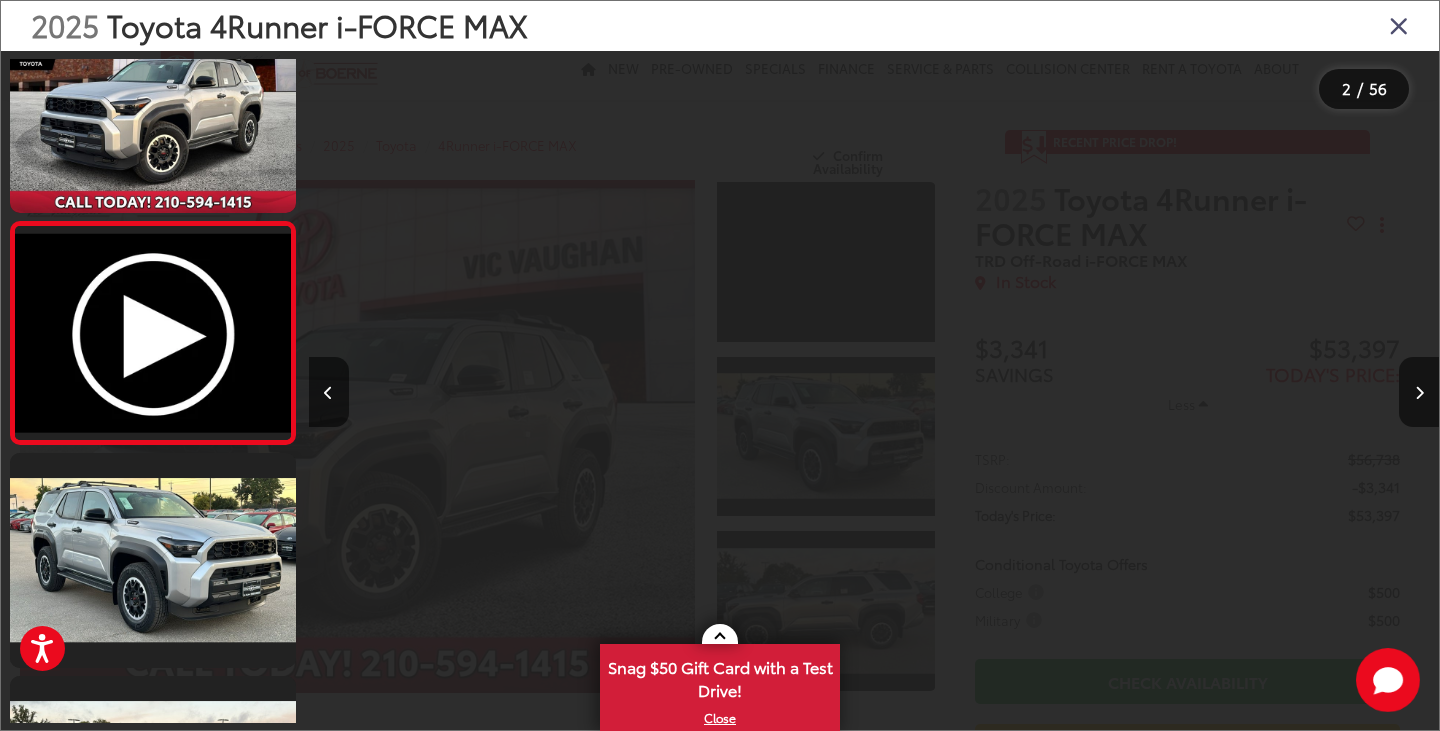 click at bounding box center [1399, 25] 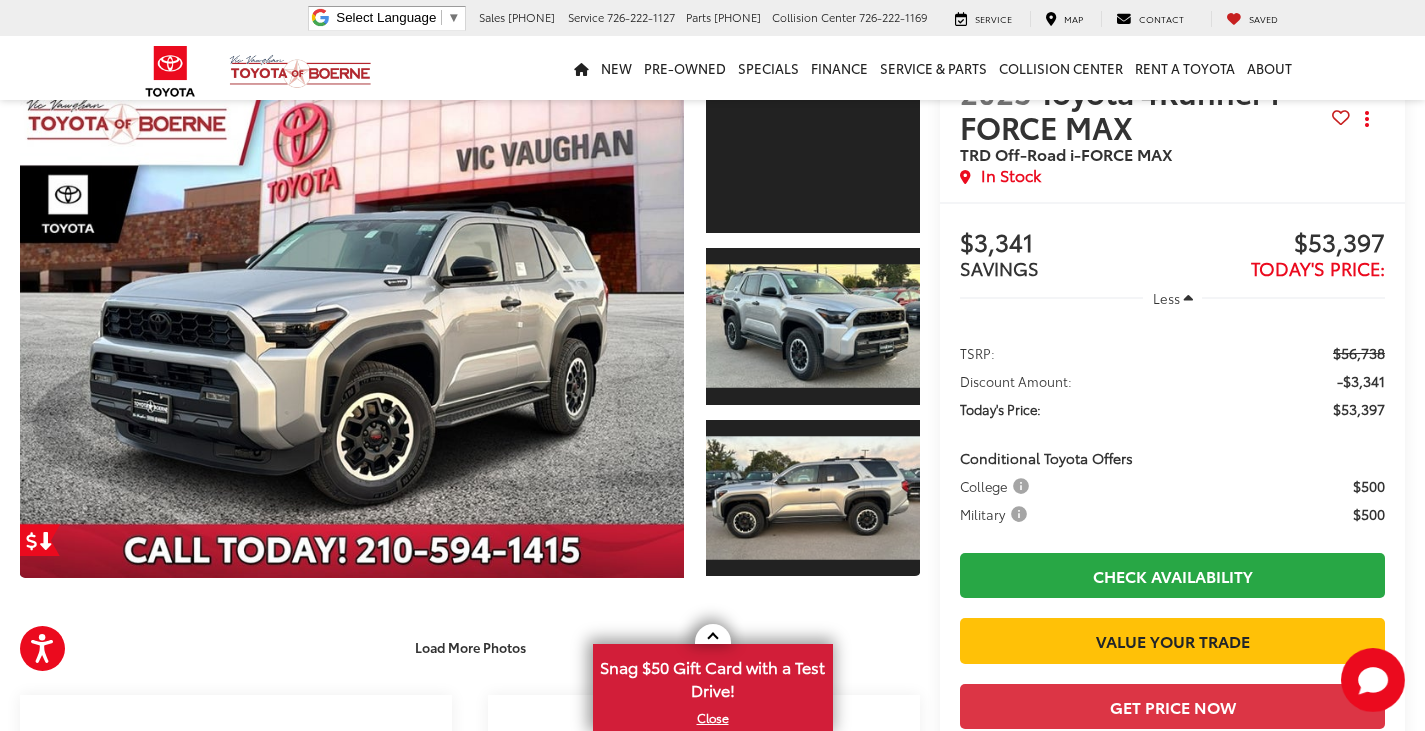 scroll, scrollTop: 200, scrollLeft: 0, axis: vertical 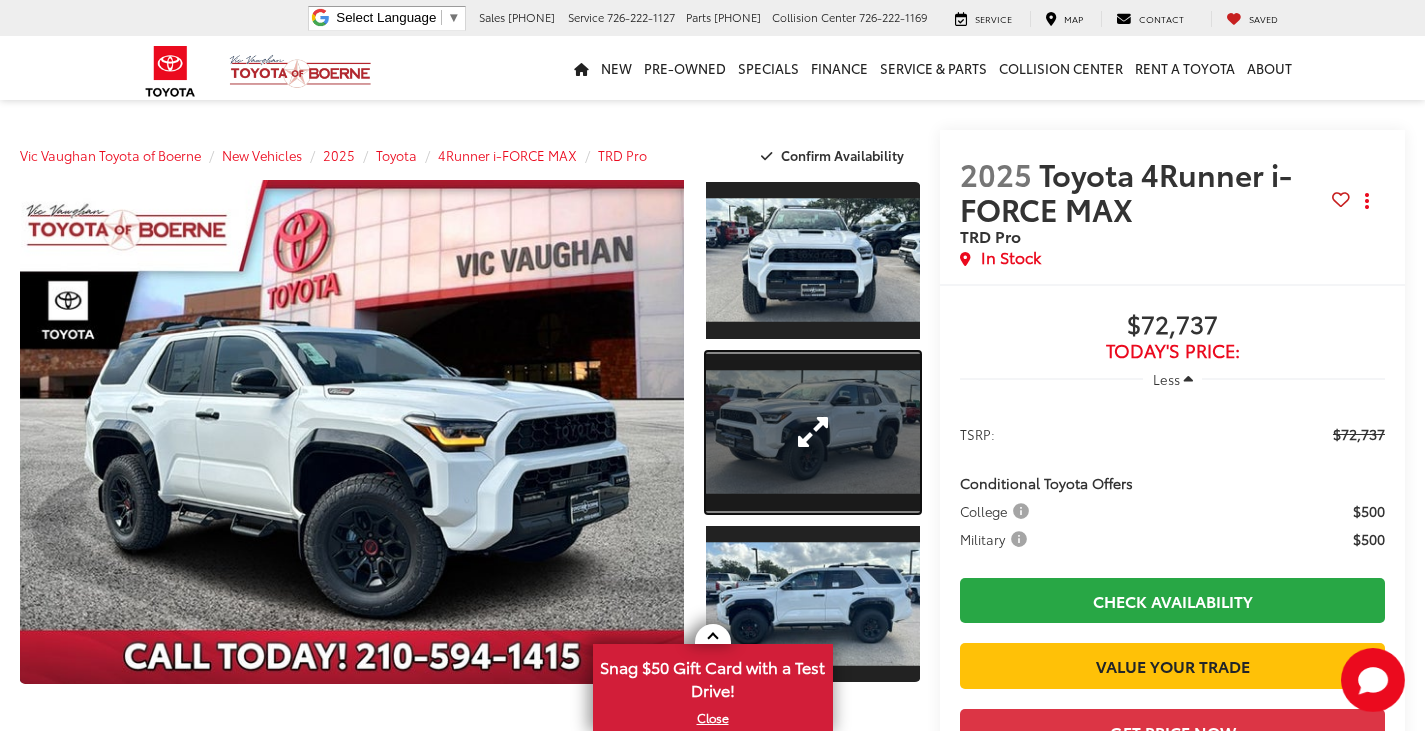 click at bounding box center [813, 432] 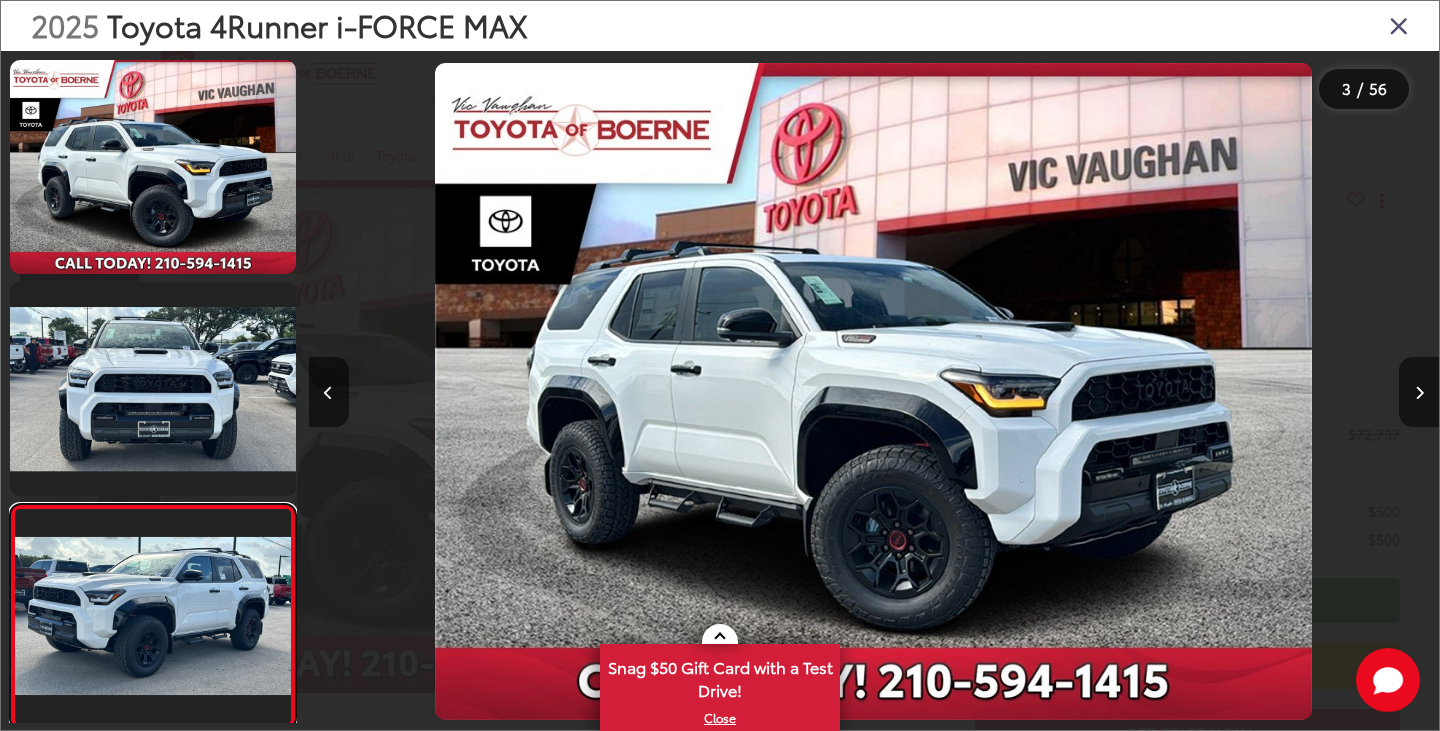 scroll, scrollTop: 0, scrollLeft: 685, axis: horizontal 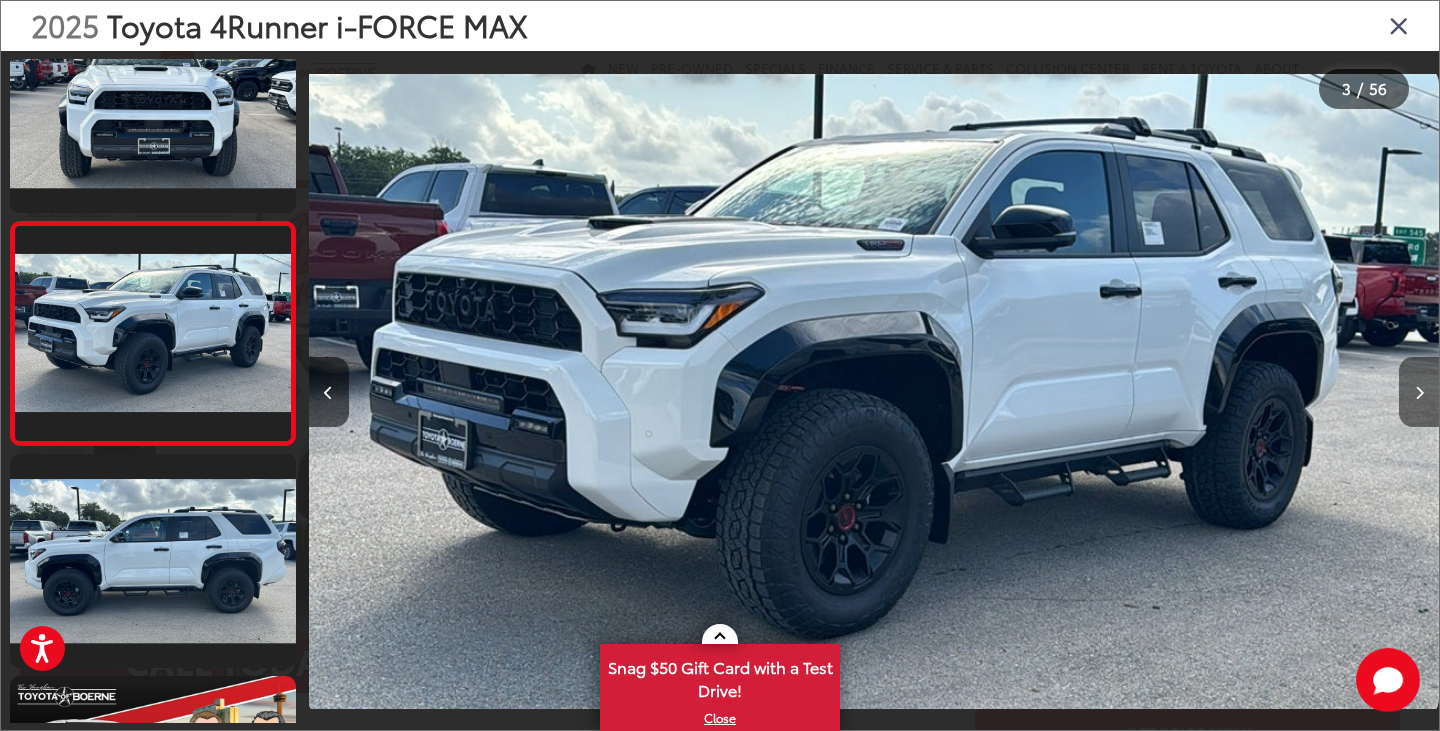 click at bounding box center [1419, 393] 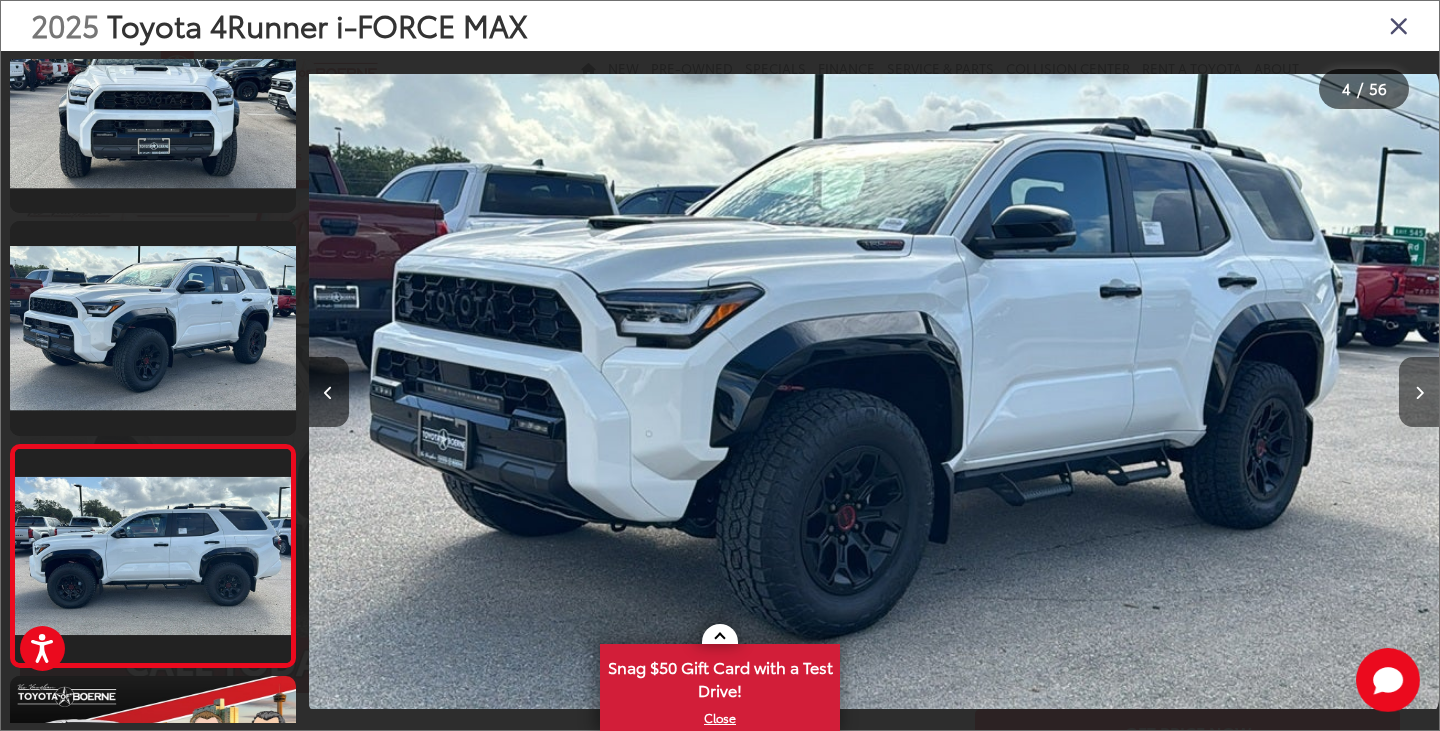 scroll, scrollTop: 0, scrollLeft: 2563, axis: horizontal 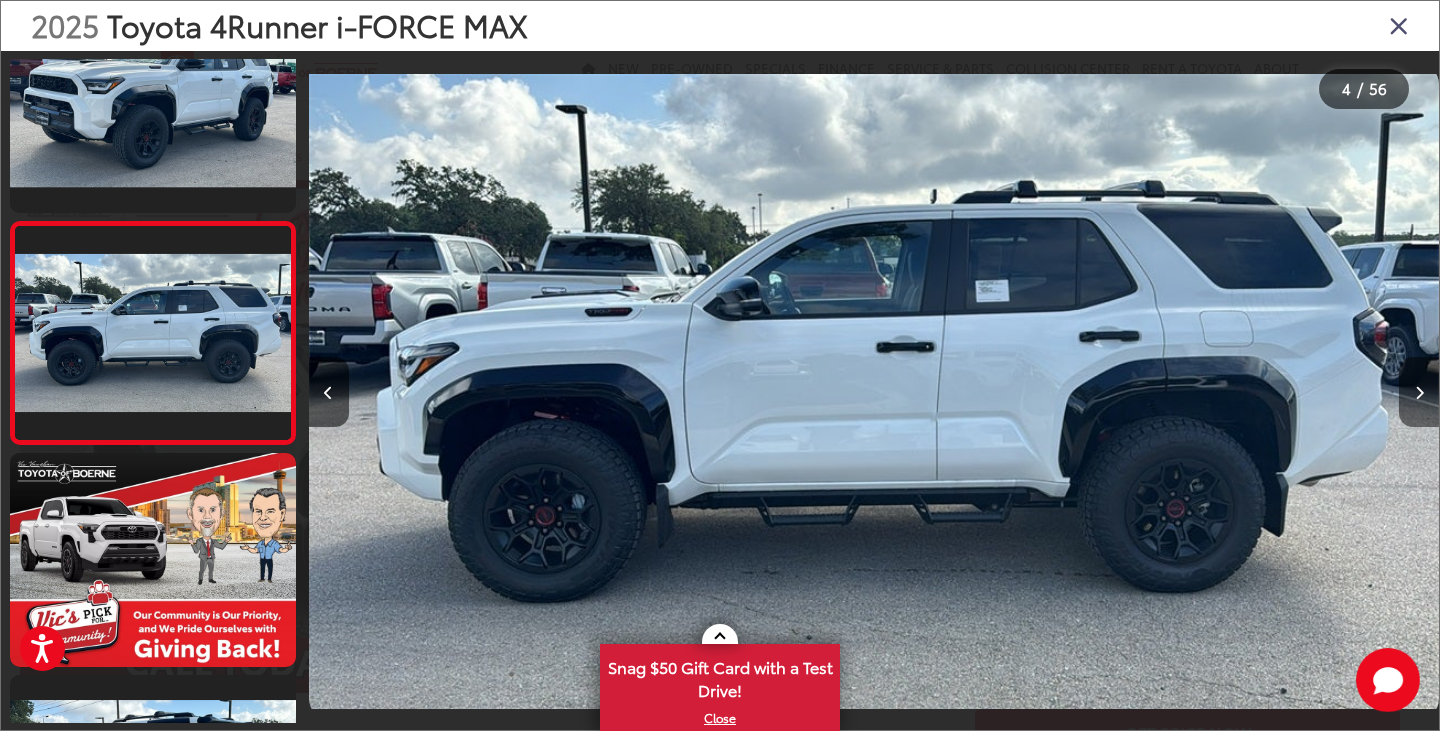 click at bounding box center [1419, 393] 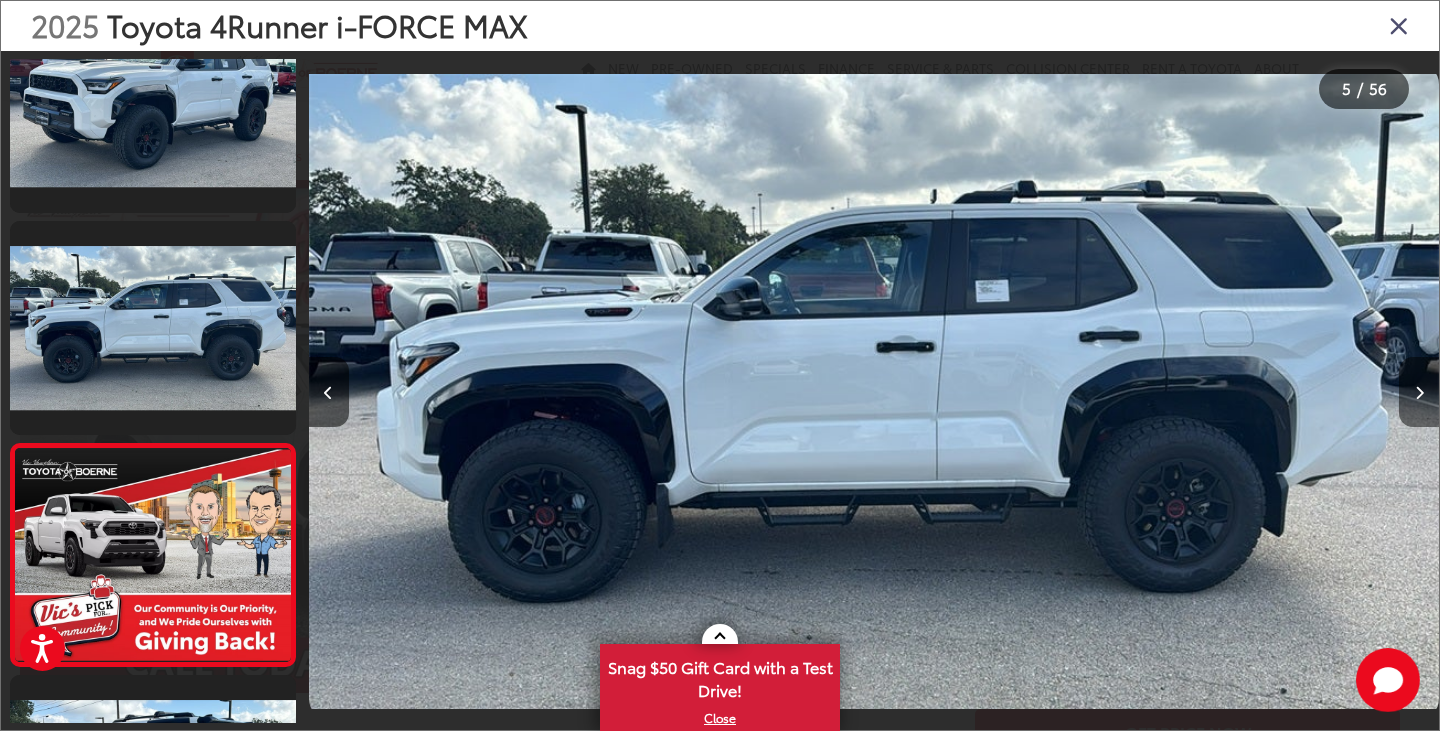 scroll, scrollTop: 0, scrollLeft: 3854, axis: horizontal 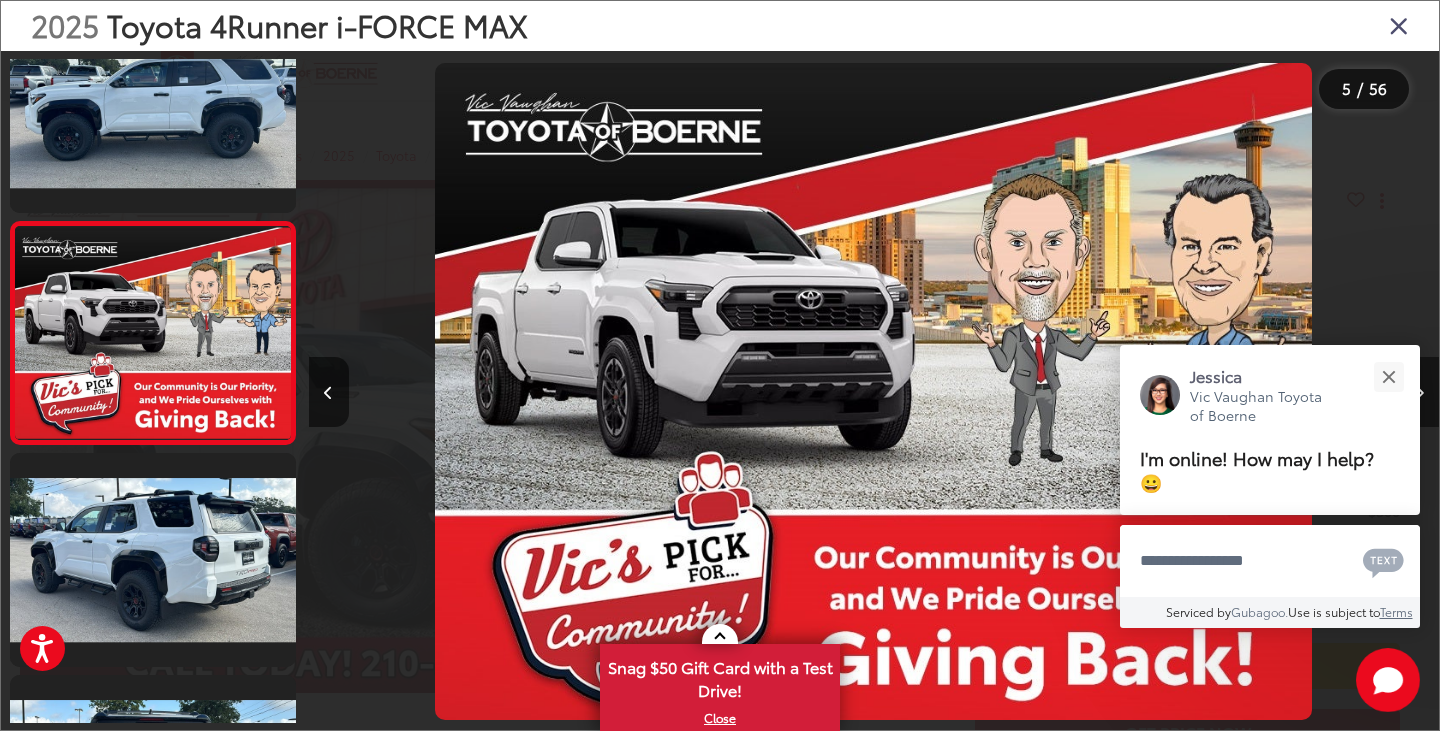 click at bounding box center (1419, 393) 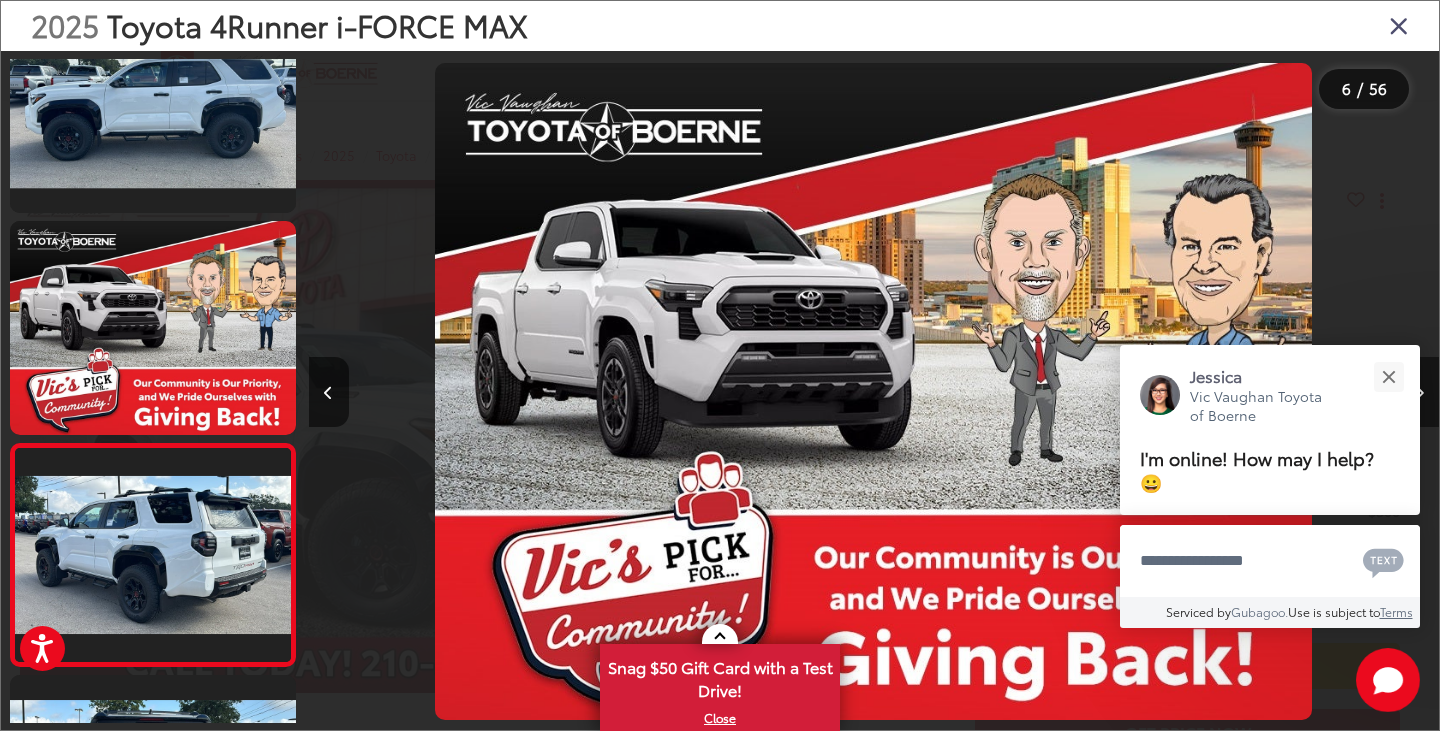 scroll, scrollTop: 0, scrollLeft: 4875, axis: horizontal 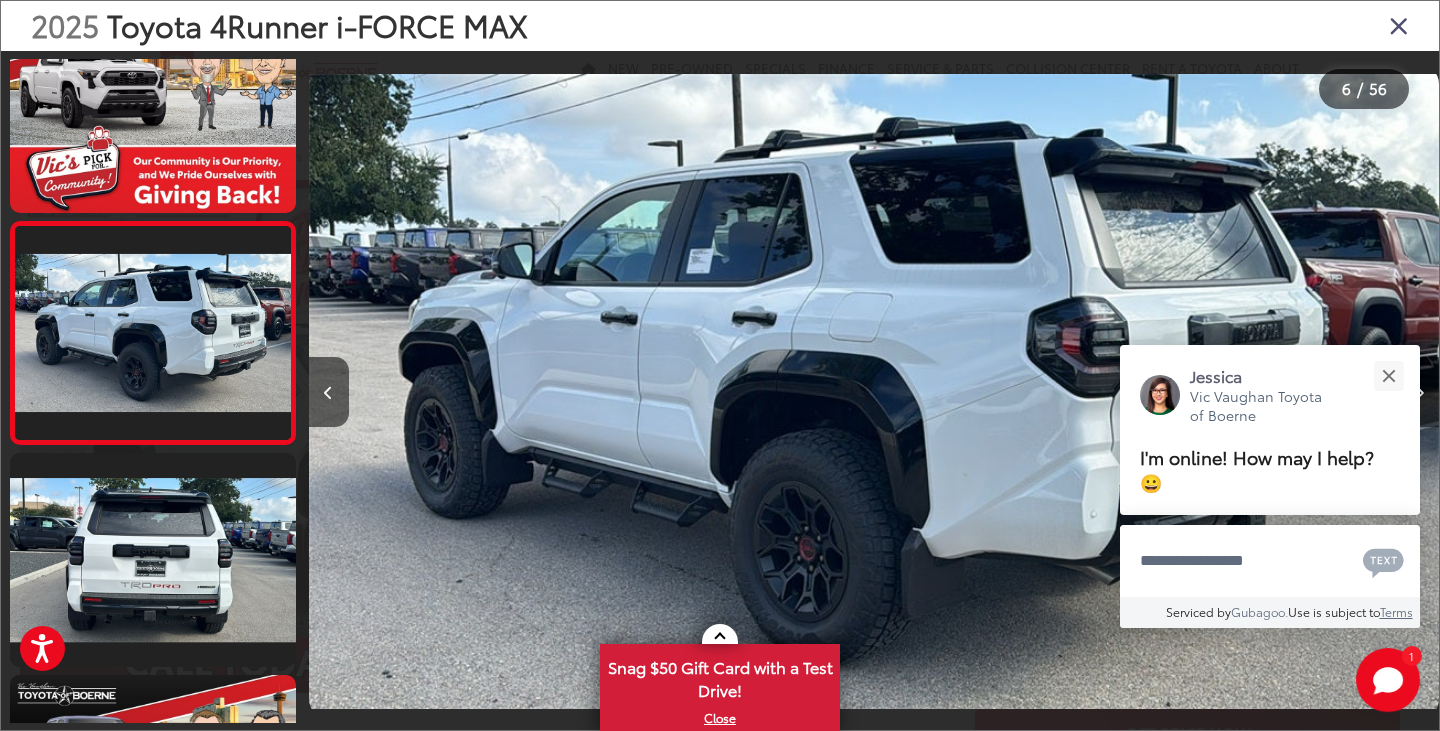 click at bounding box center (1419, 393) 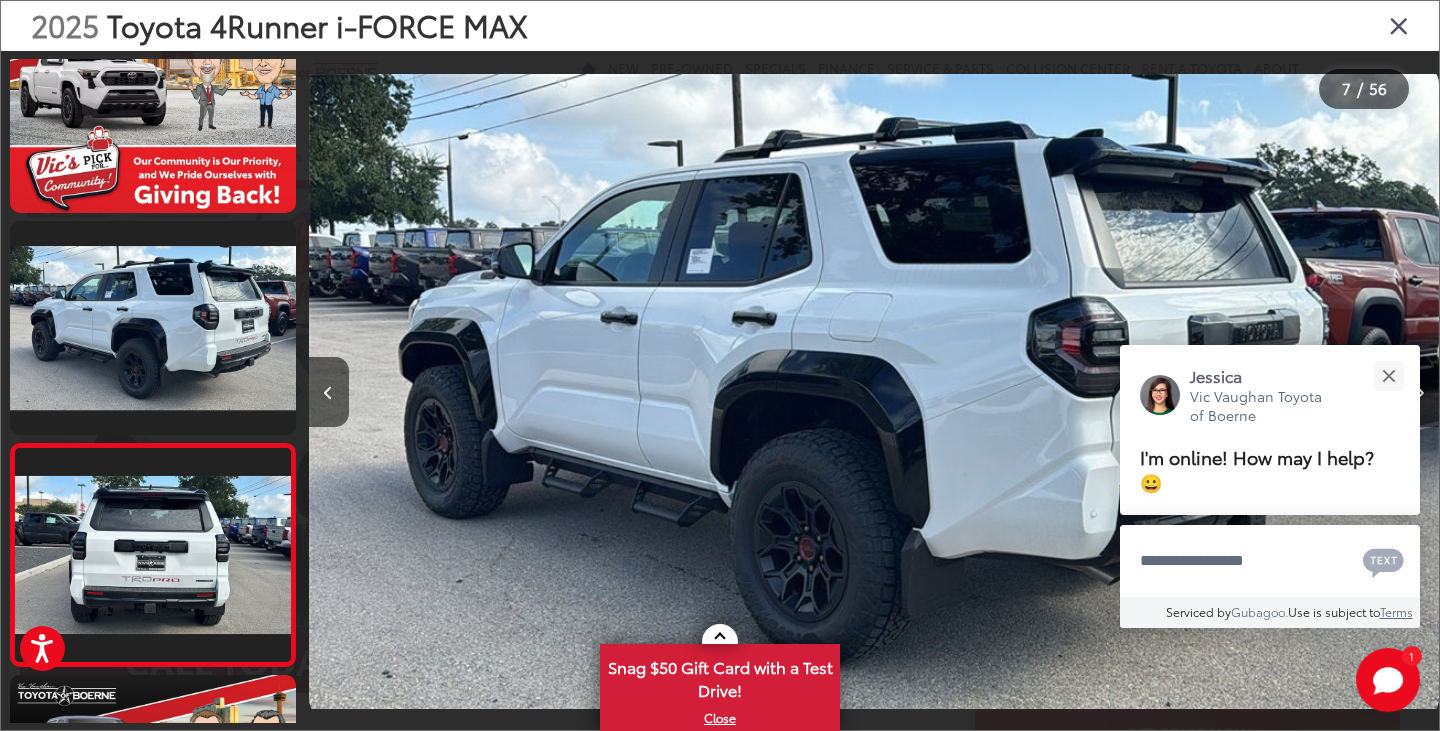 scroll, scrollTop: 0, scrollLeft: 5753, axis: horizontal 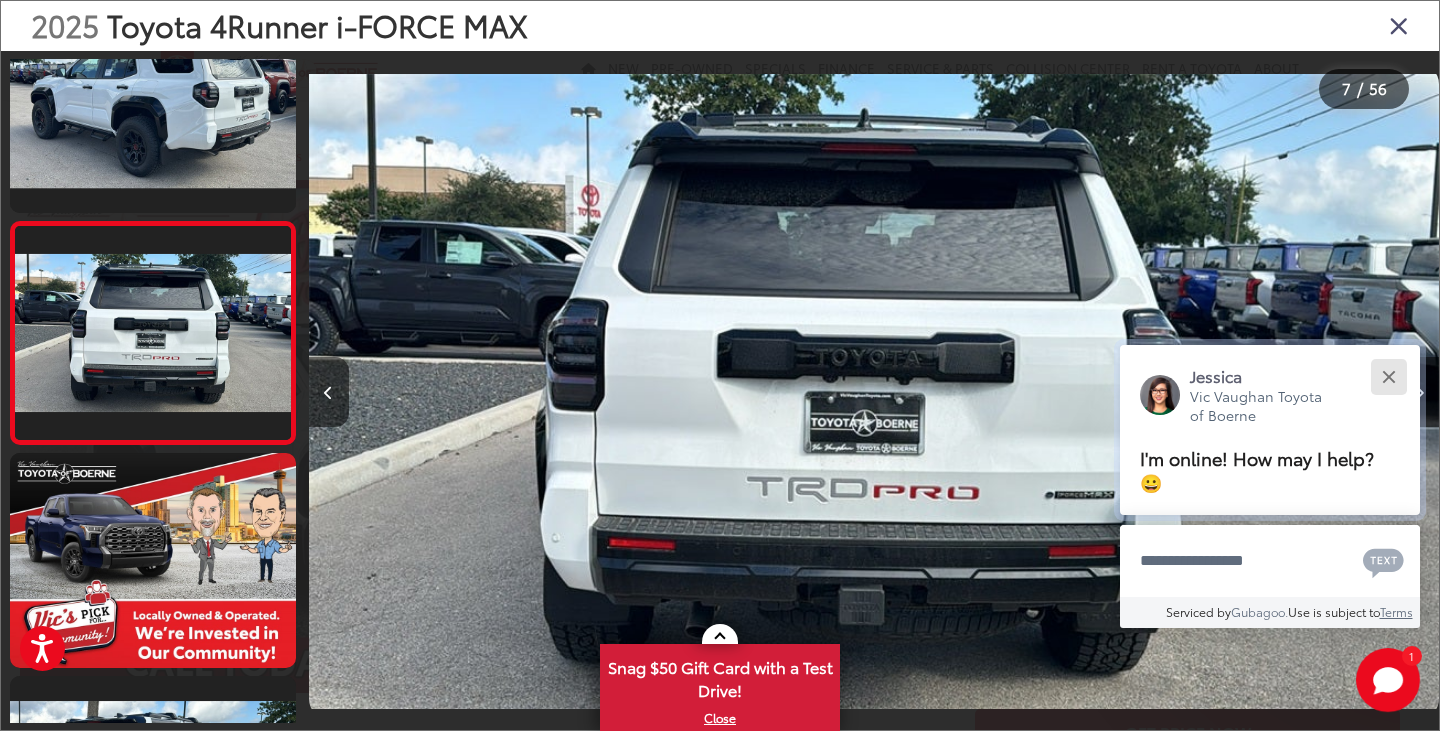click at bounding box center [1388, 376] 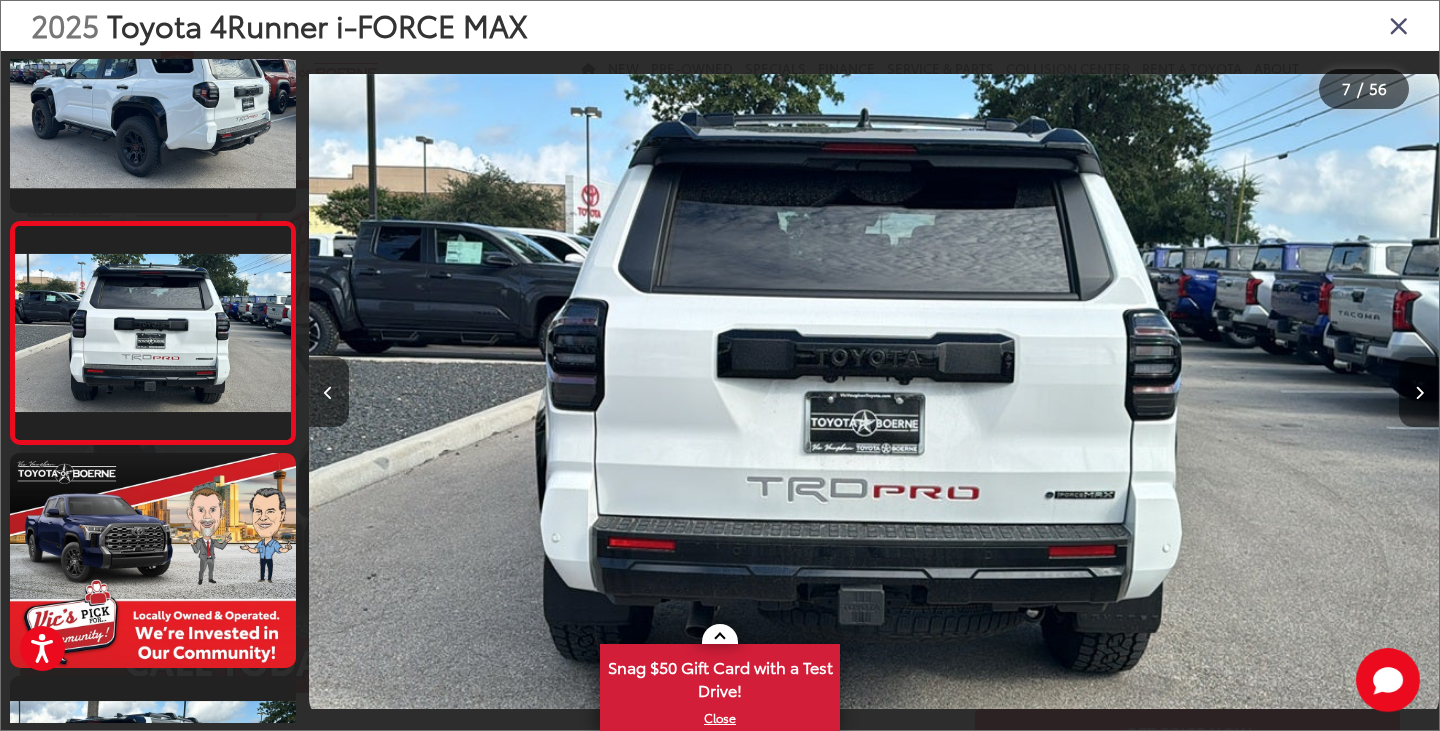 click at bounding box center [1419, 393] 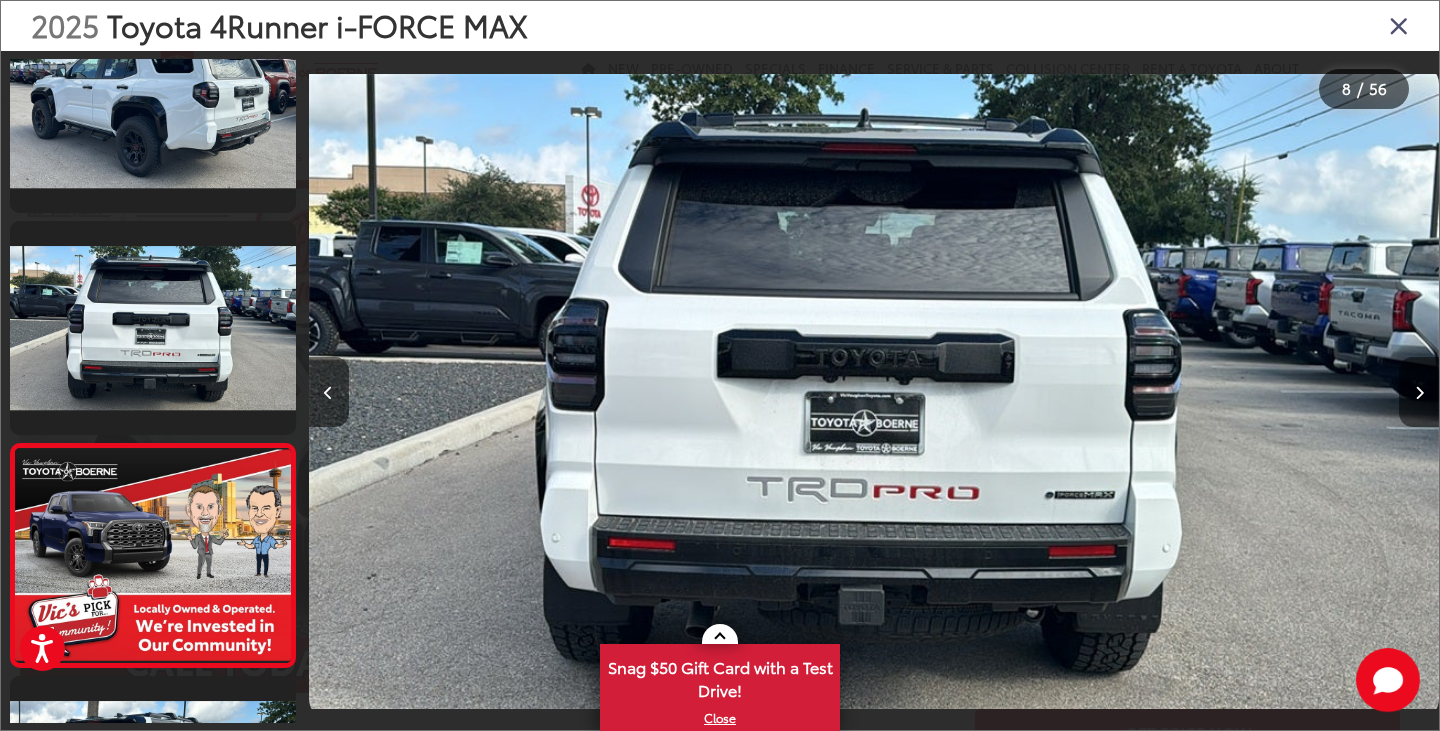 scroll, scrollTop: 0, scrollLeft: 6883, axis: horizontal 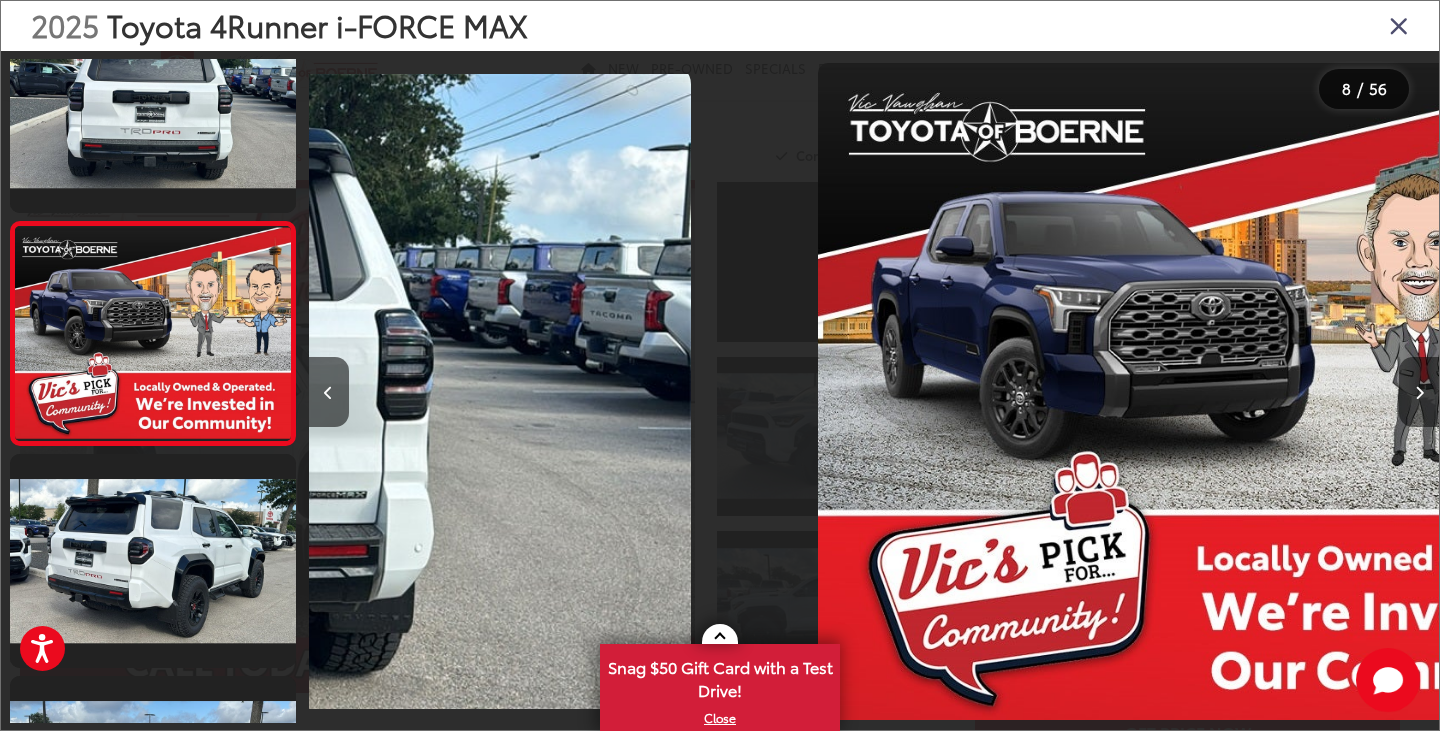 click at bounding box center (1419, 393) 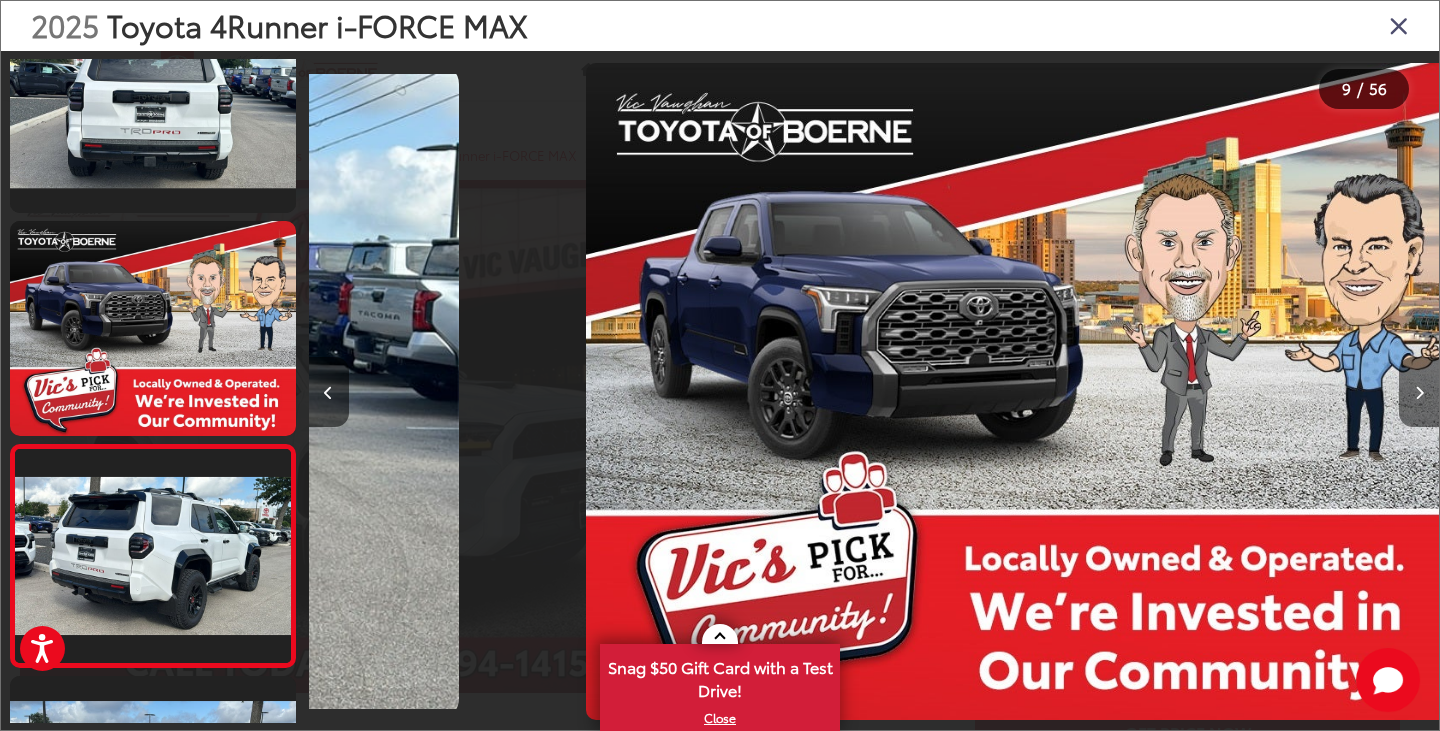 scroll, scrollTop: 1494, scrollLeft: 0, axis: vertical 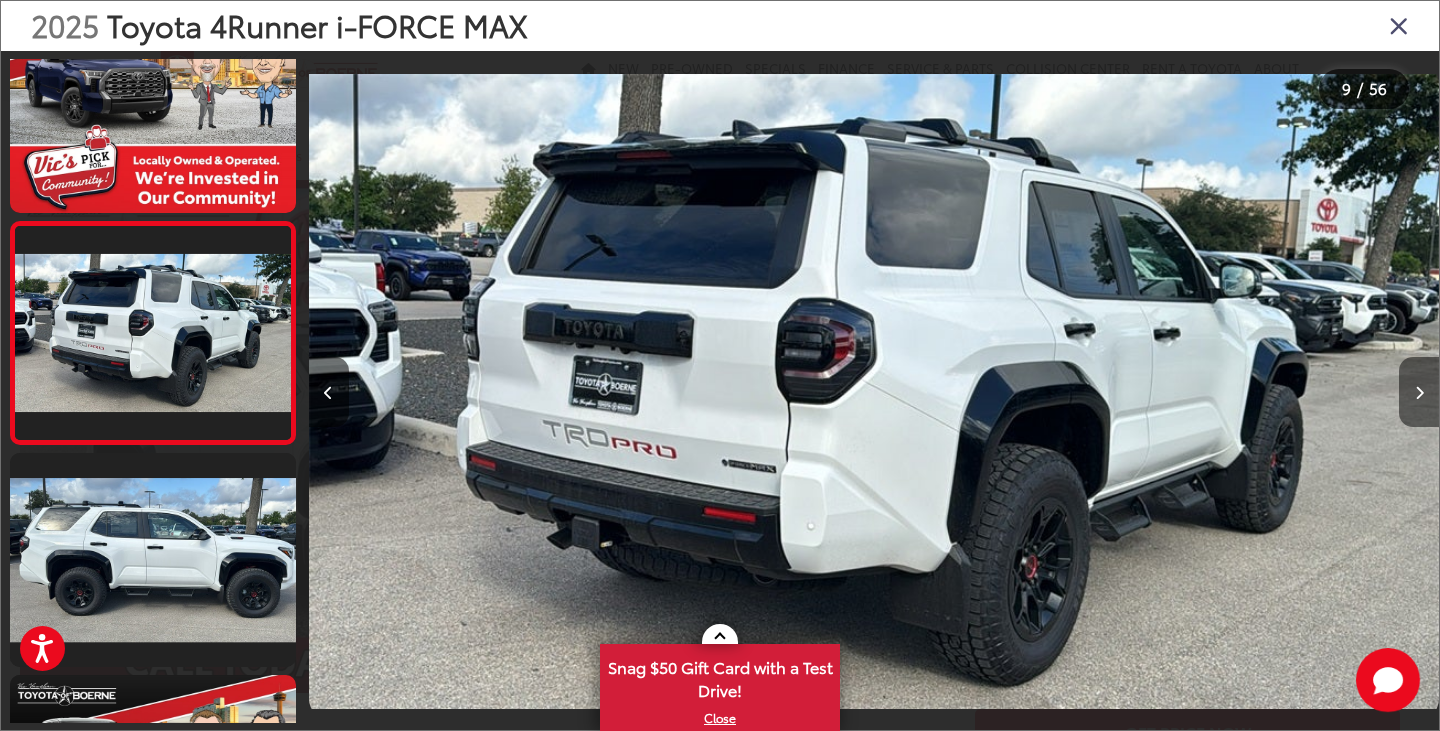 click at bounding box center [1419, 393] 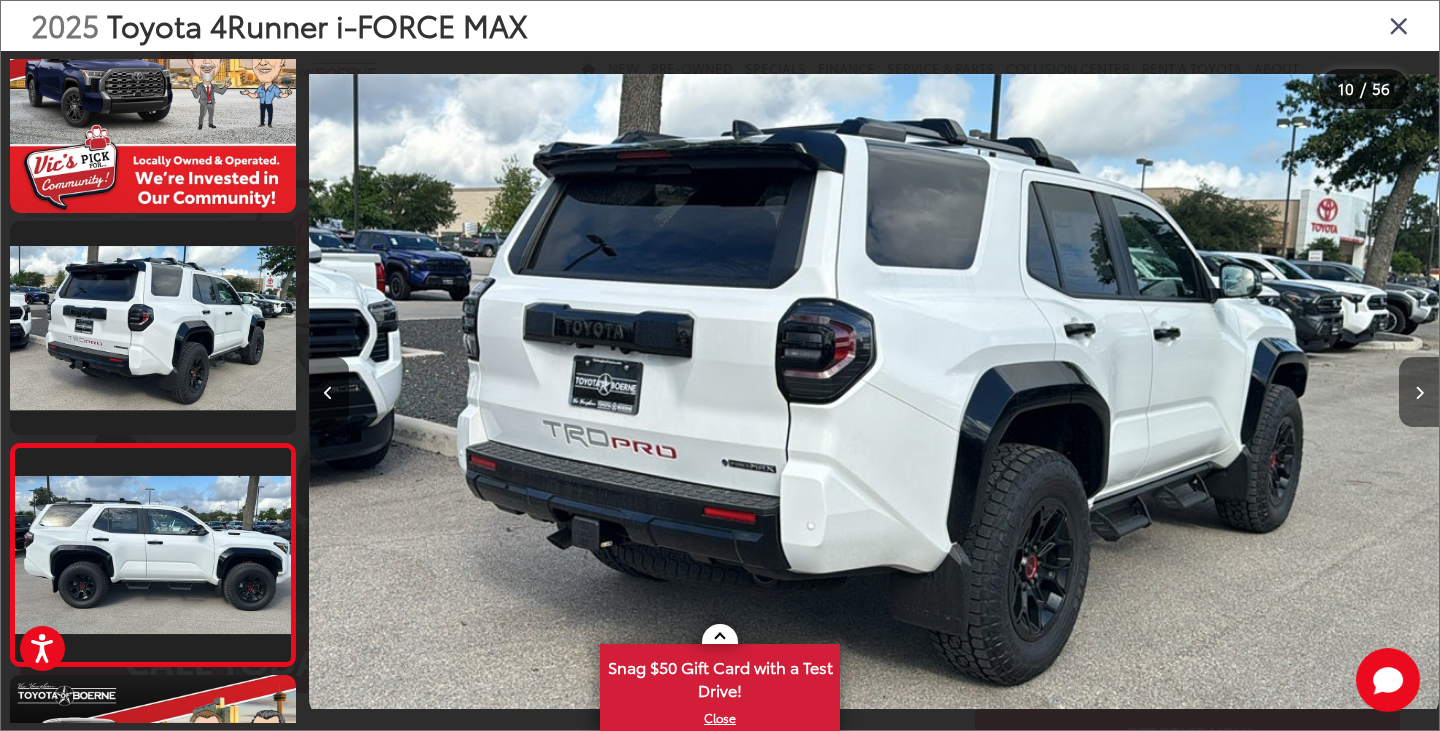 scroll, scrollTop: 0, scrollLeft: 9450, axis: horizontal 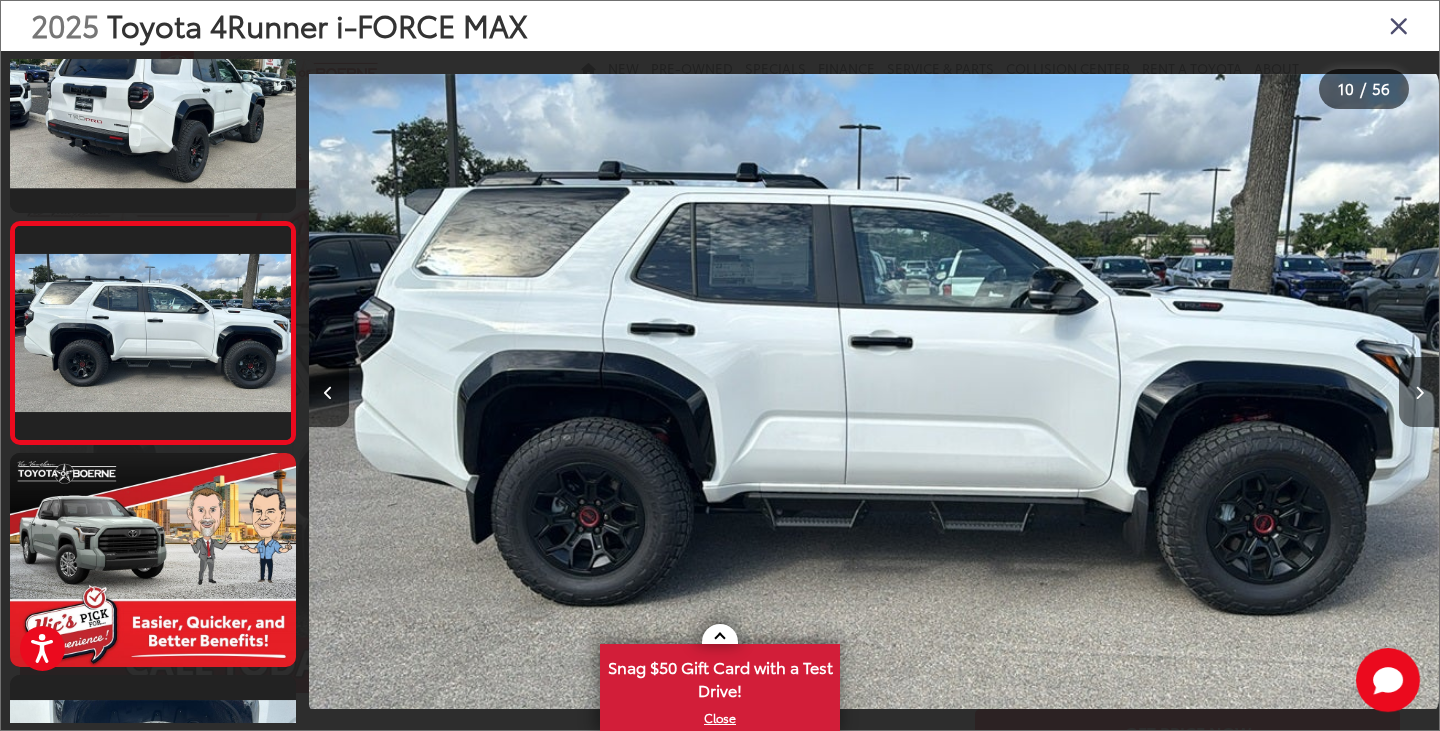 click at bounding box center (1419, 393) 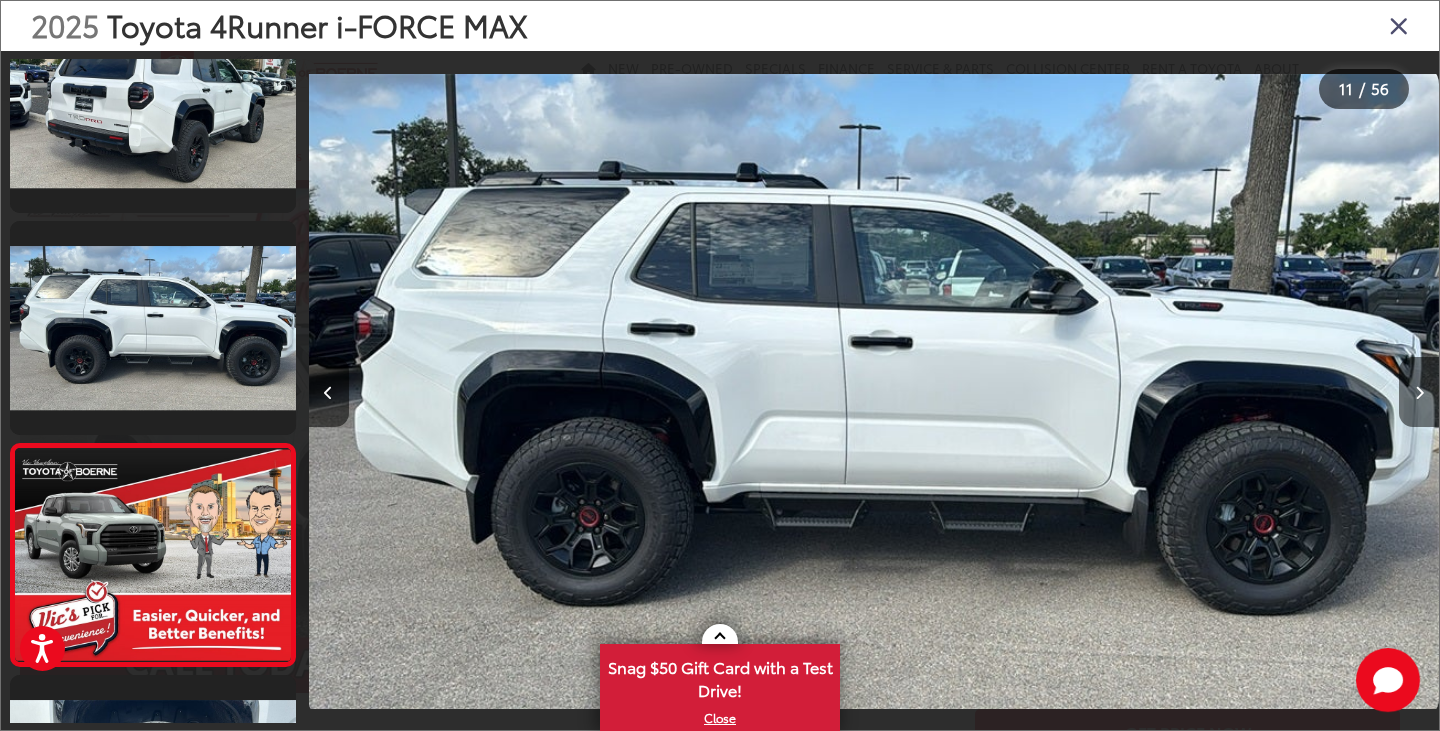 scroll, scrollTop: 0, scrollLeft: 10581, axis: horizontal 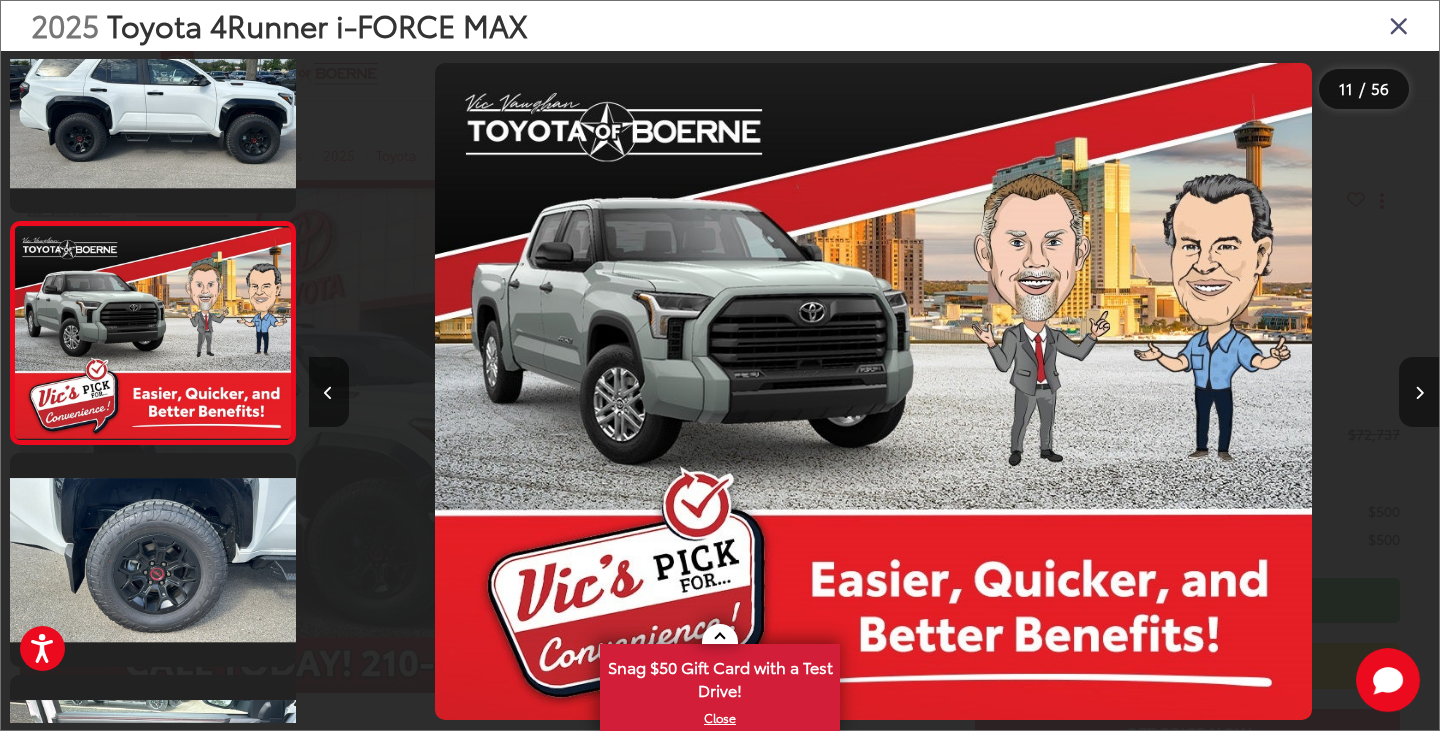 click at bounding box center [1419, 393] 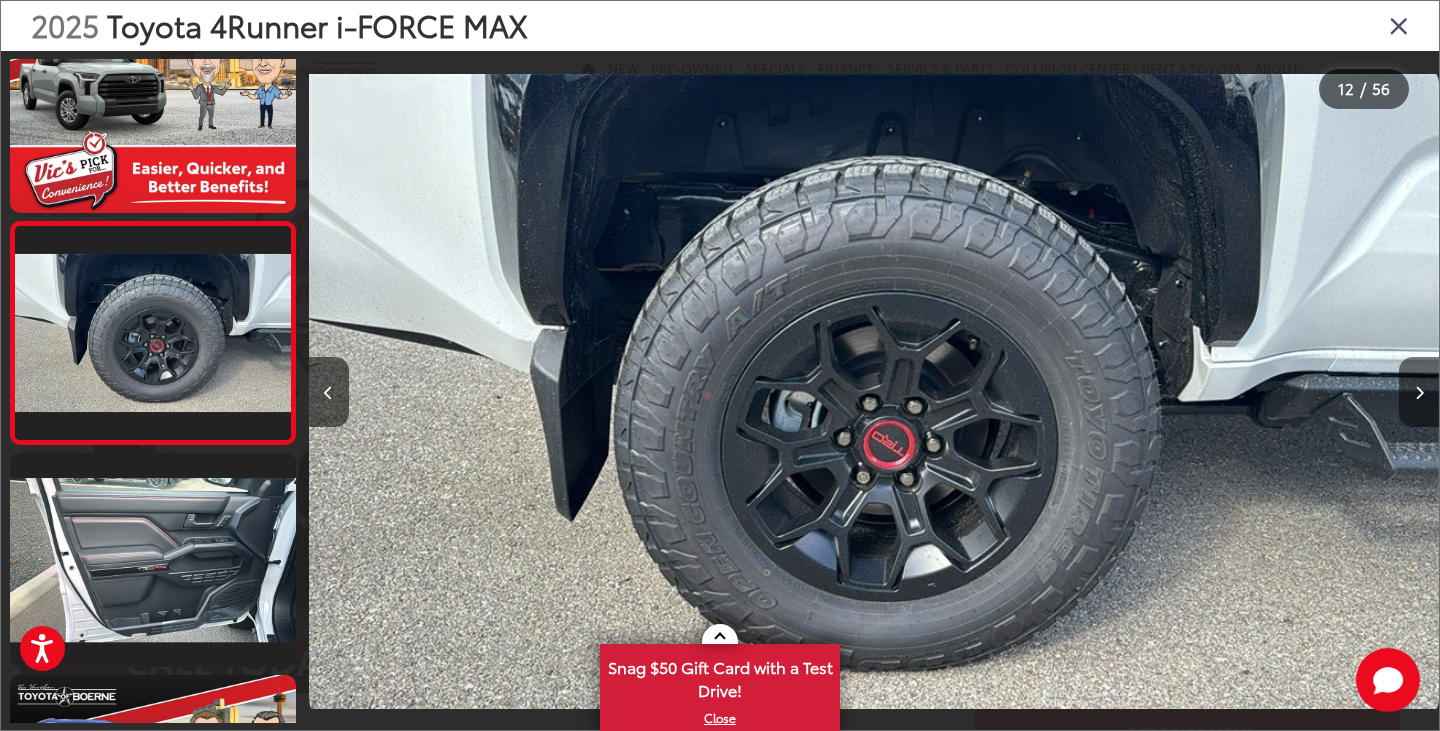 click at bounding box center [1419, 393] 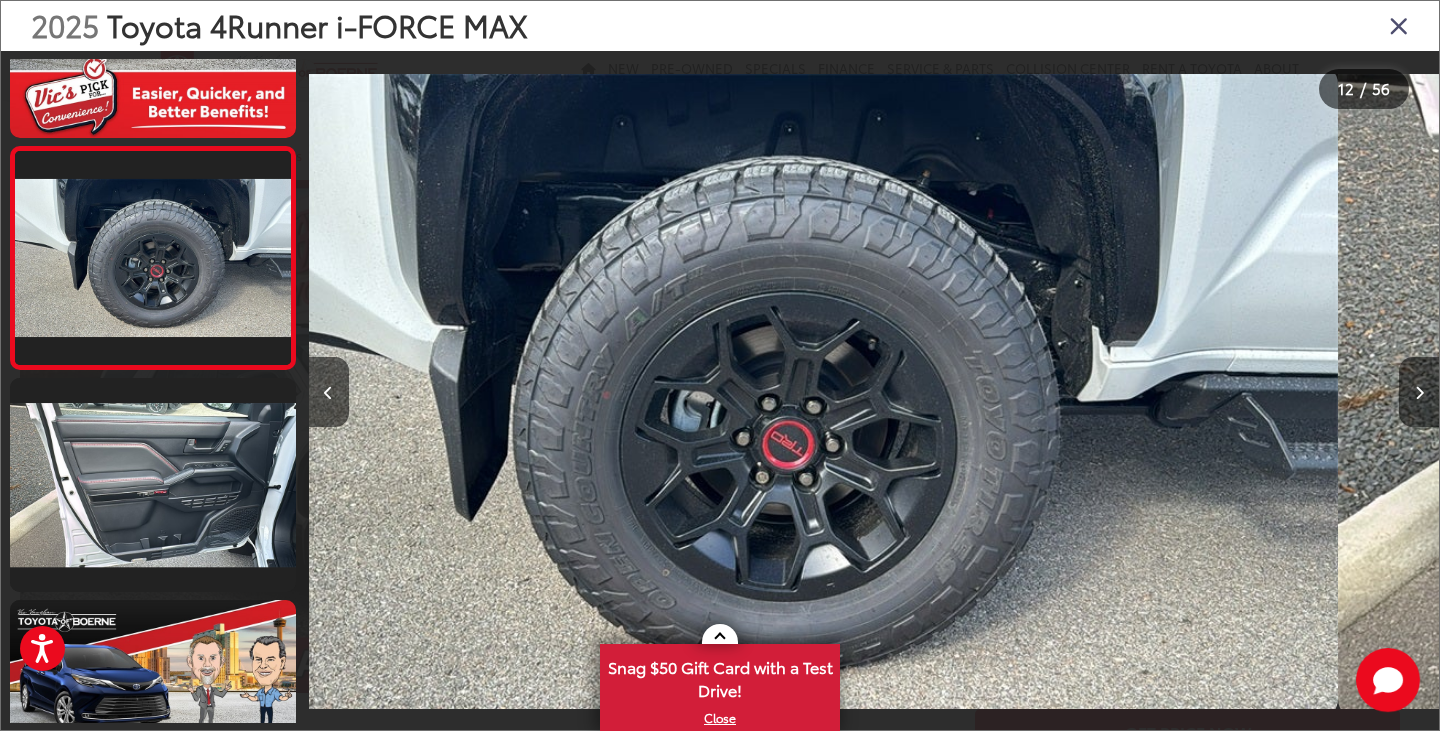 click at bounding box center (1419, 393) 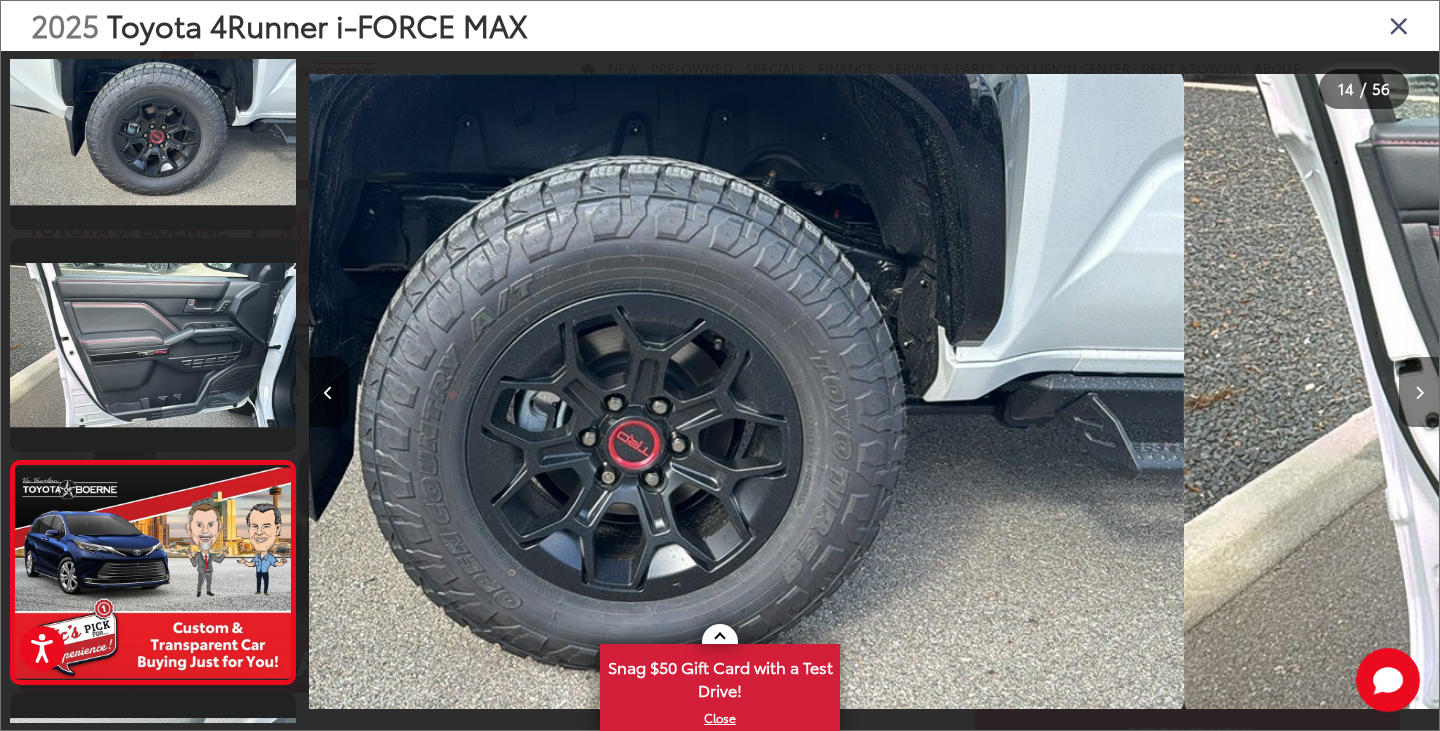 click at bounding box center [1419, 393] 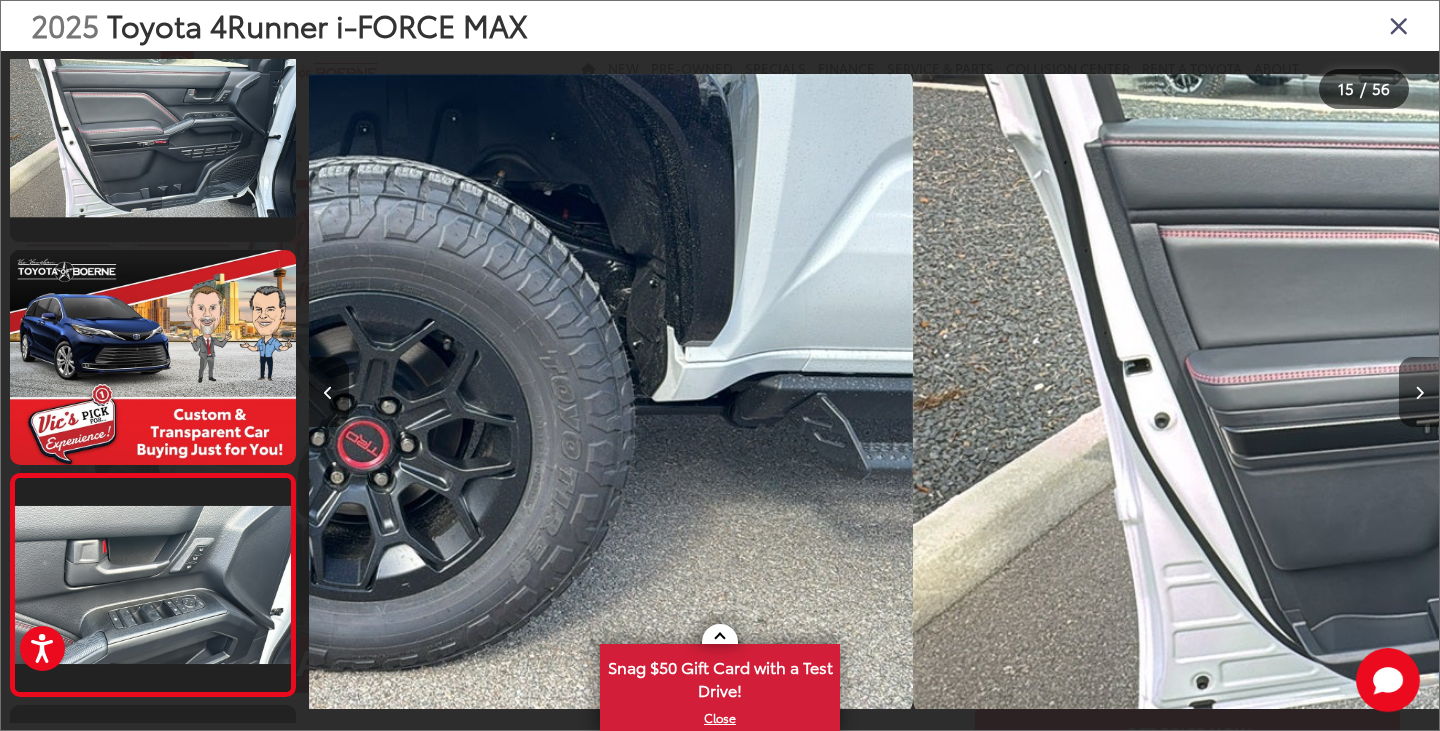 click at bounding box center [1419, 393] 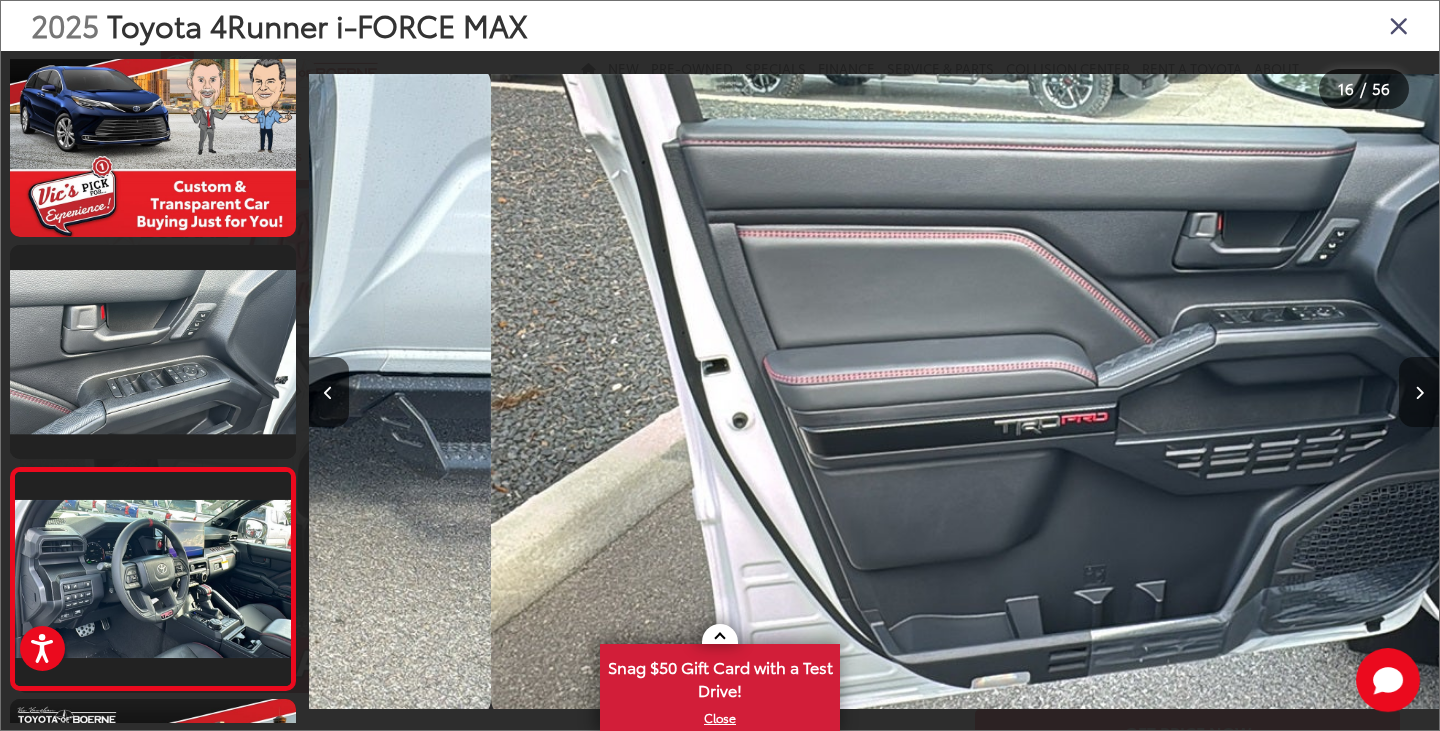 click at bounding box center (1419, 393) 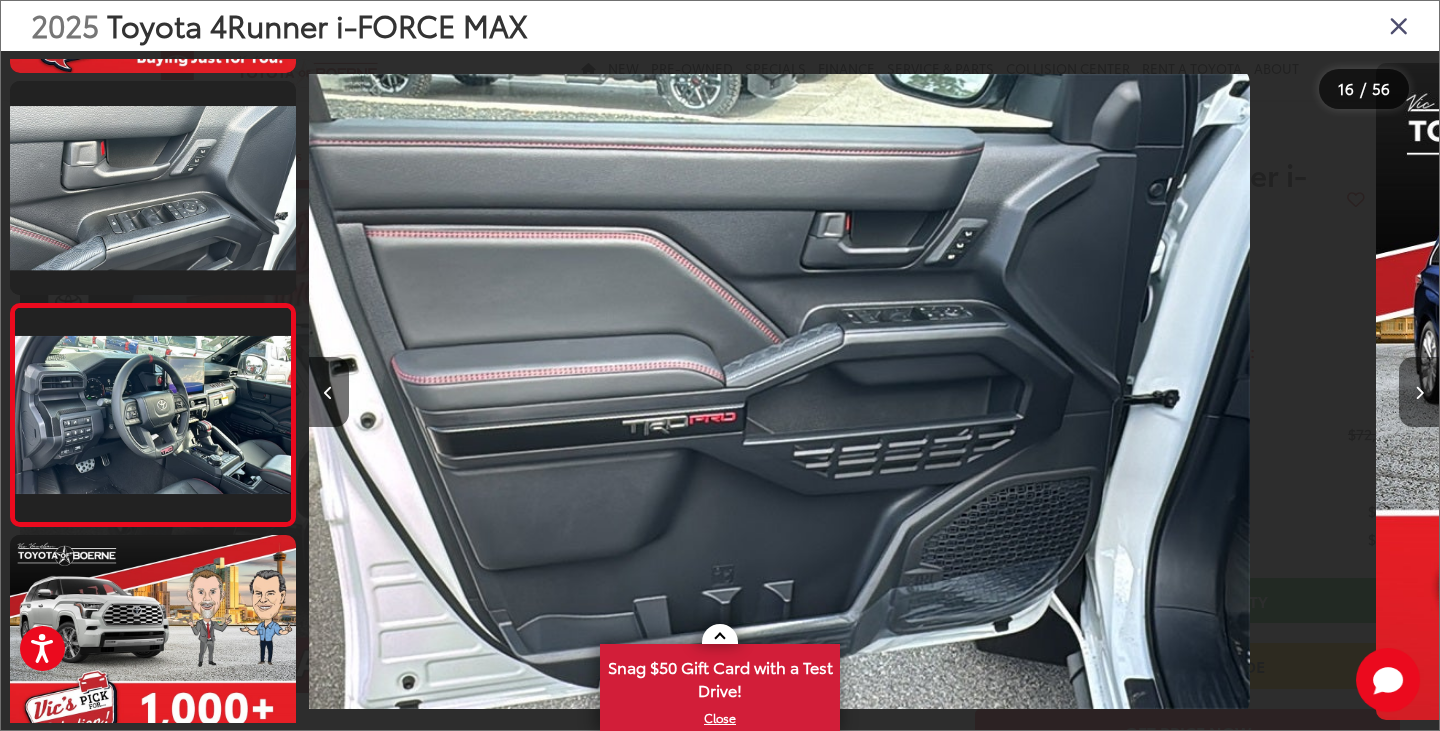 click at bounding box center [1419, 393] 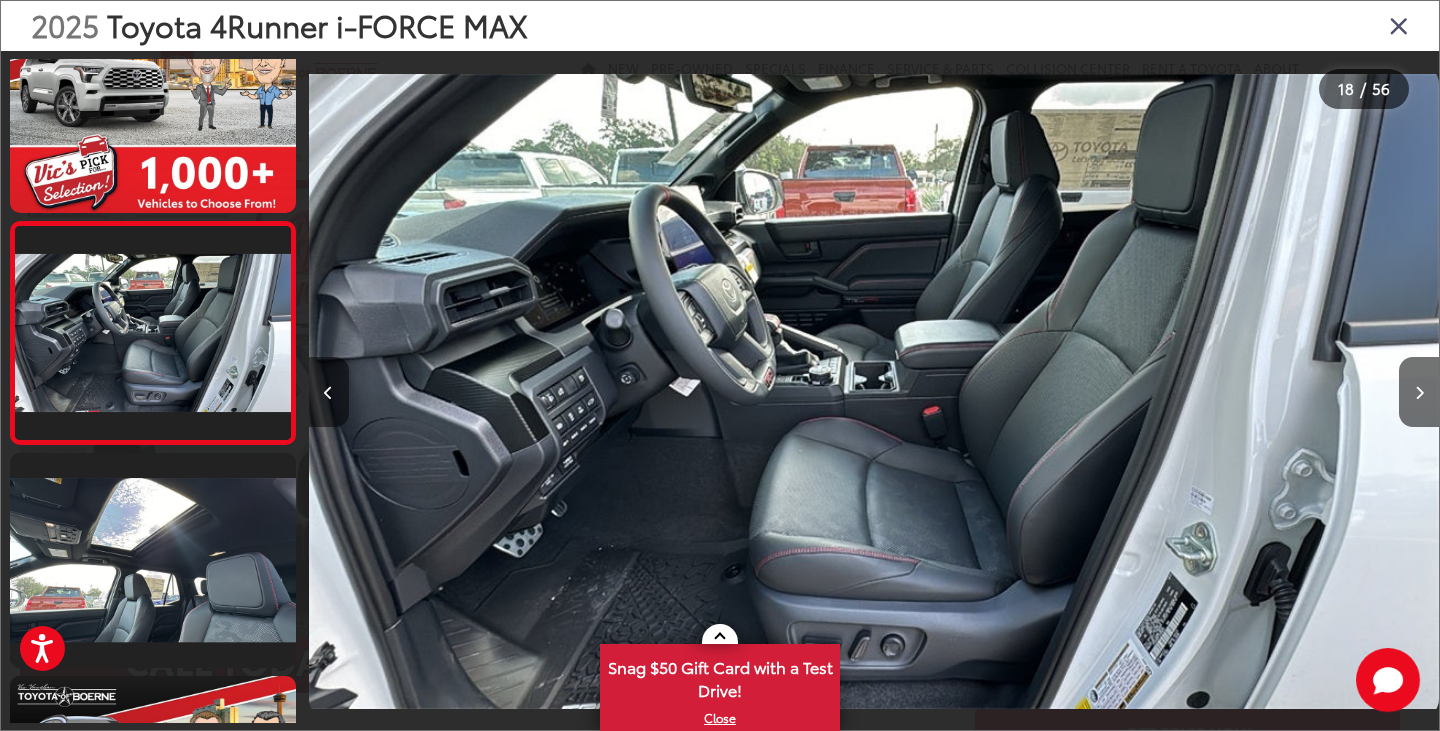 click at bounding box center [328, 393] 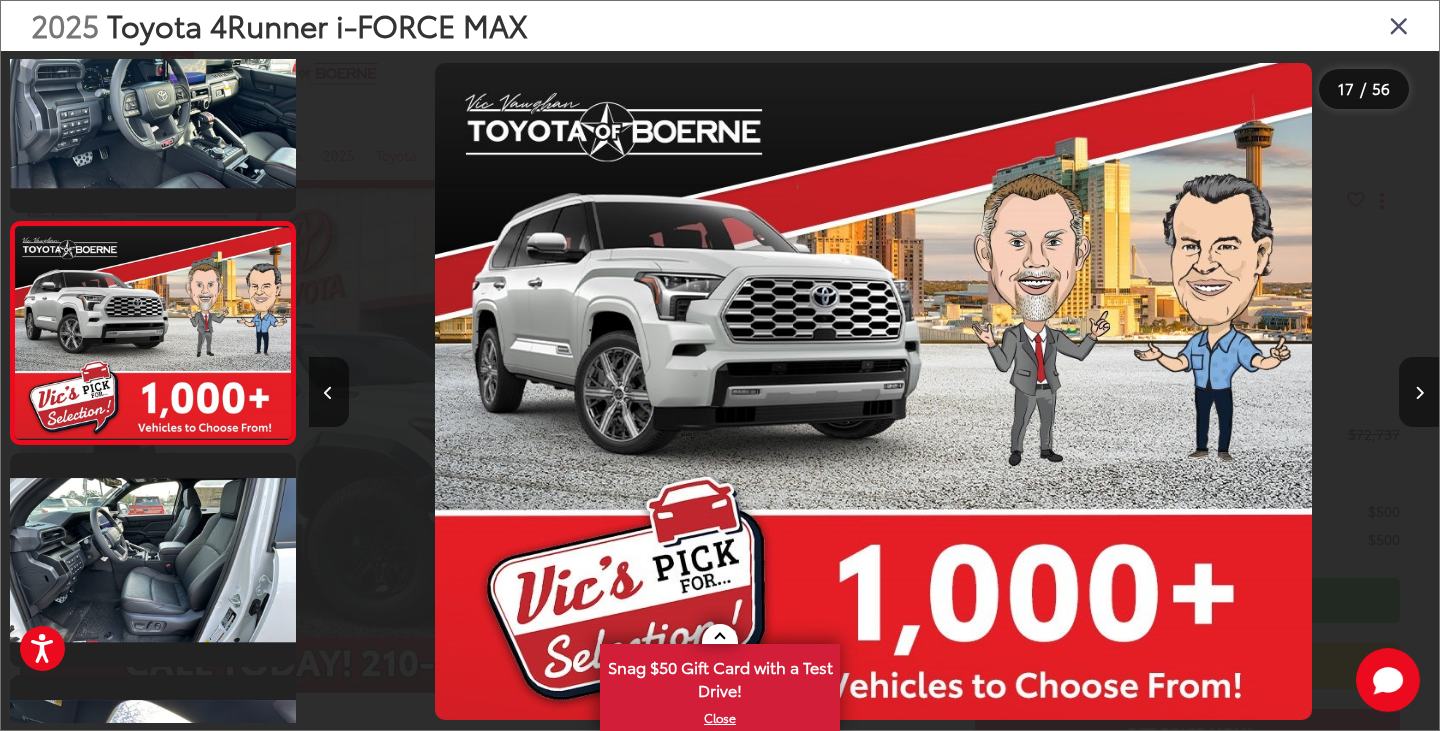 click at bounding box center [1419, 392] 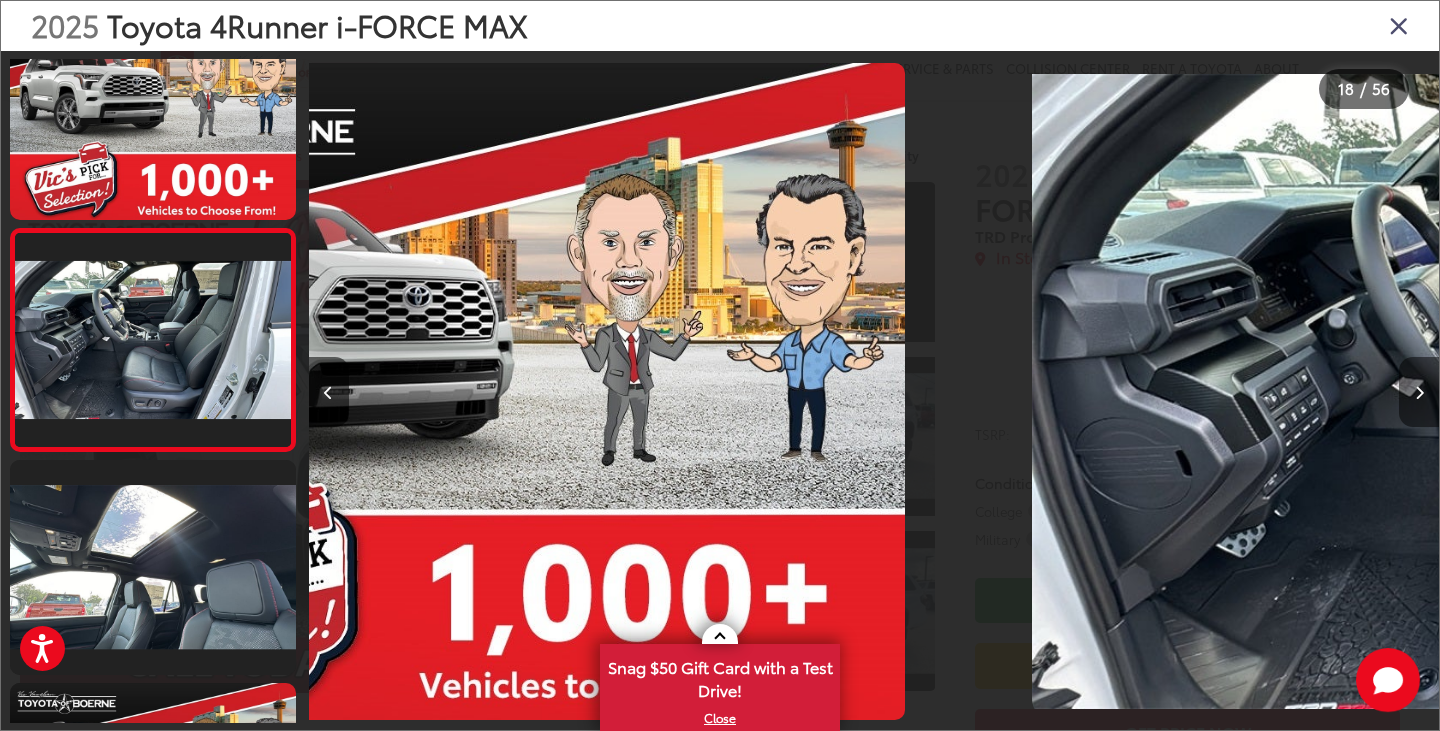 click at bounding box center (1419, 392) 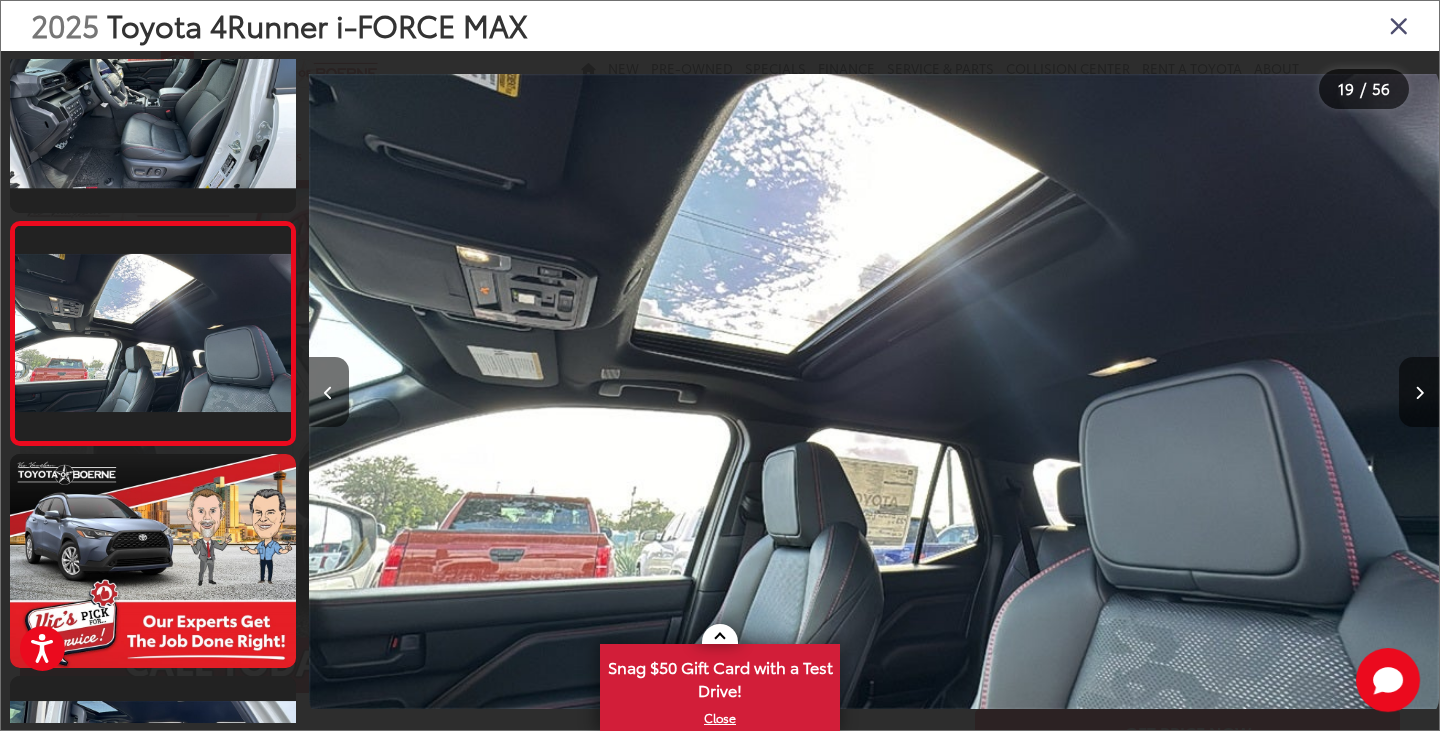click at bounding box center (1297, 391) 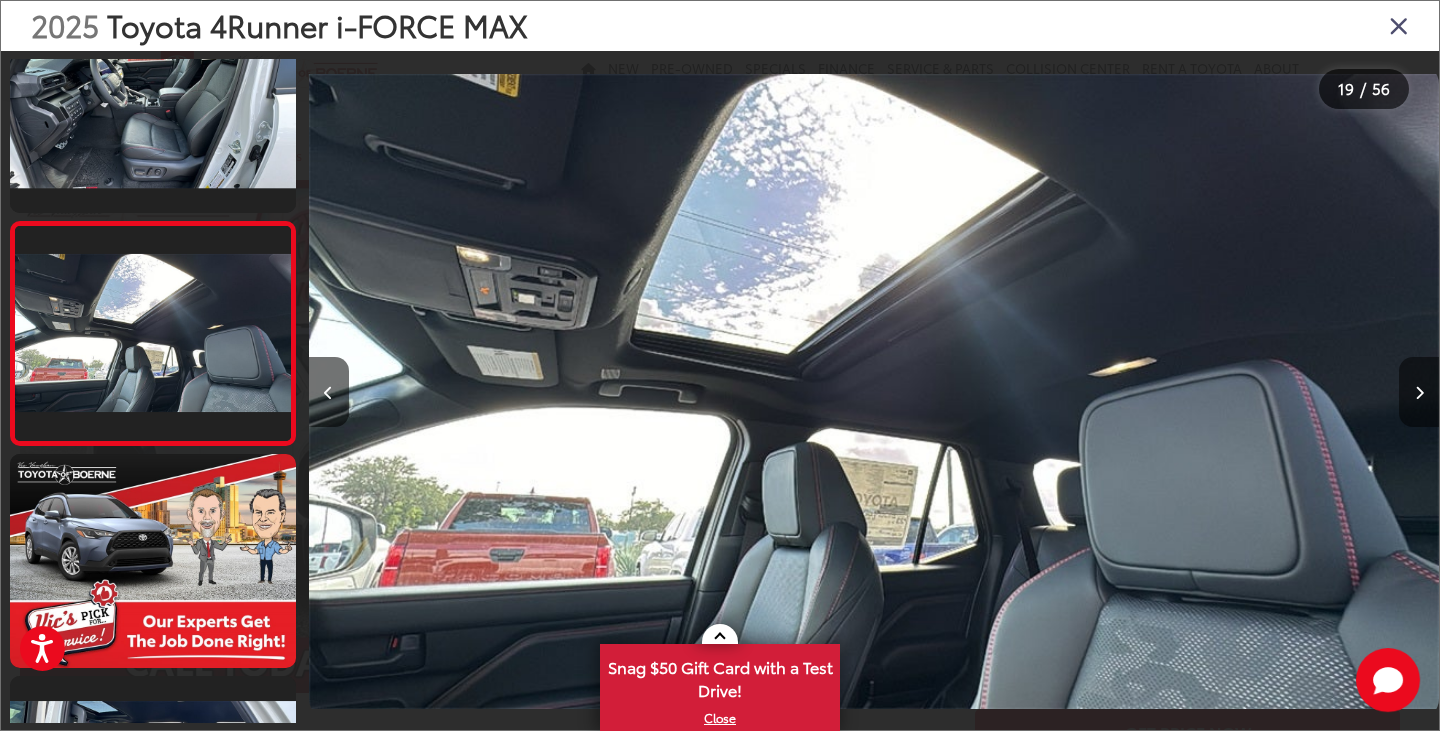 click at bounding box center (1419, 392) 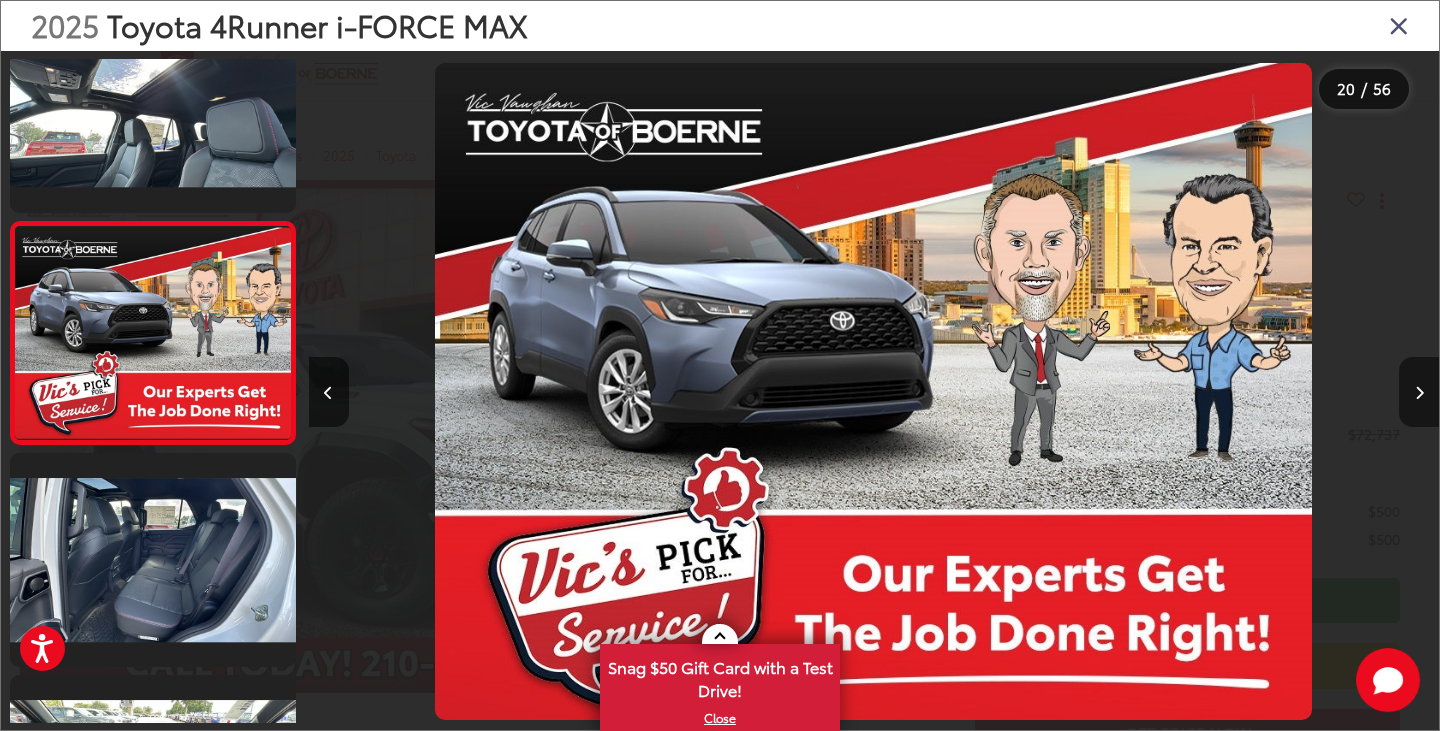 click at bounding box center (1419, 392) 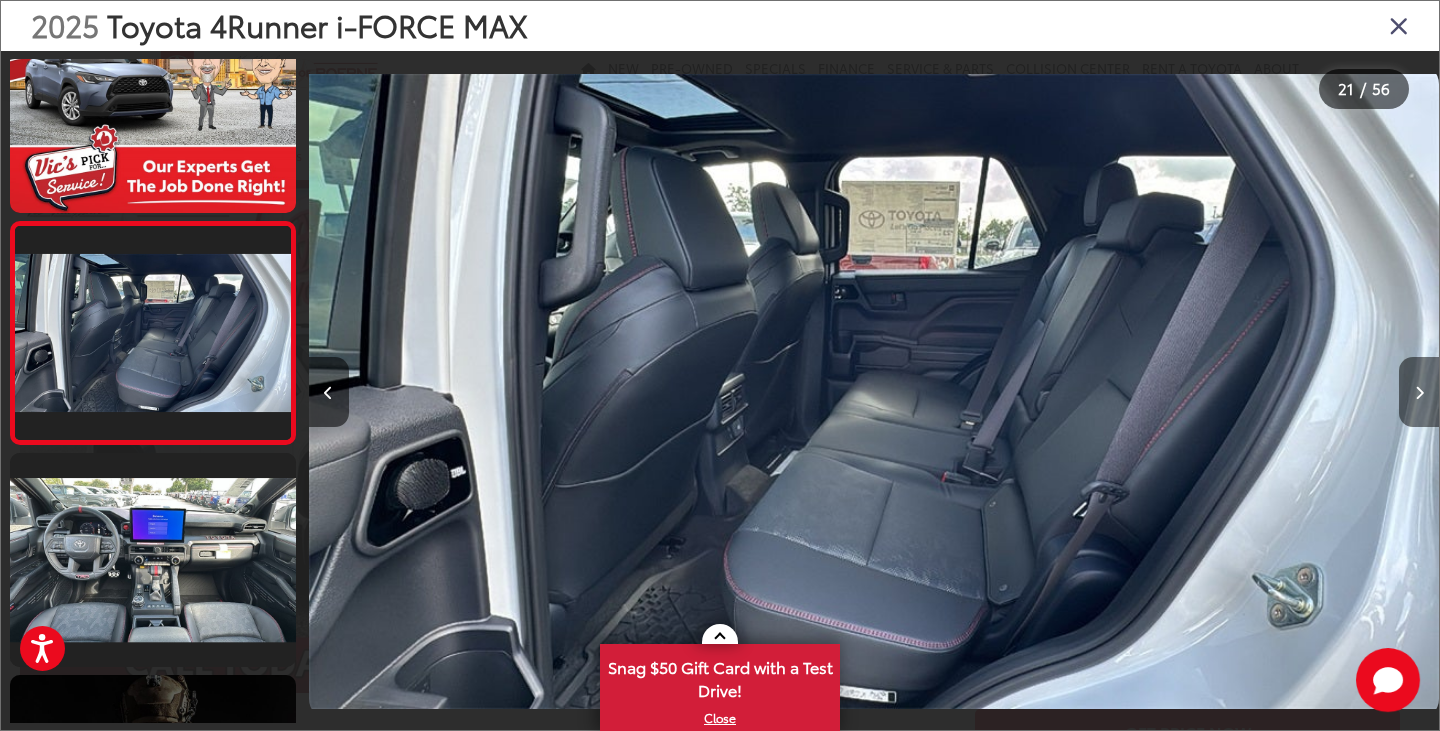 click at bounding box center (1419, 392) 